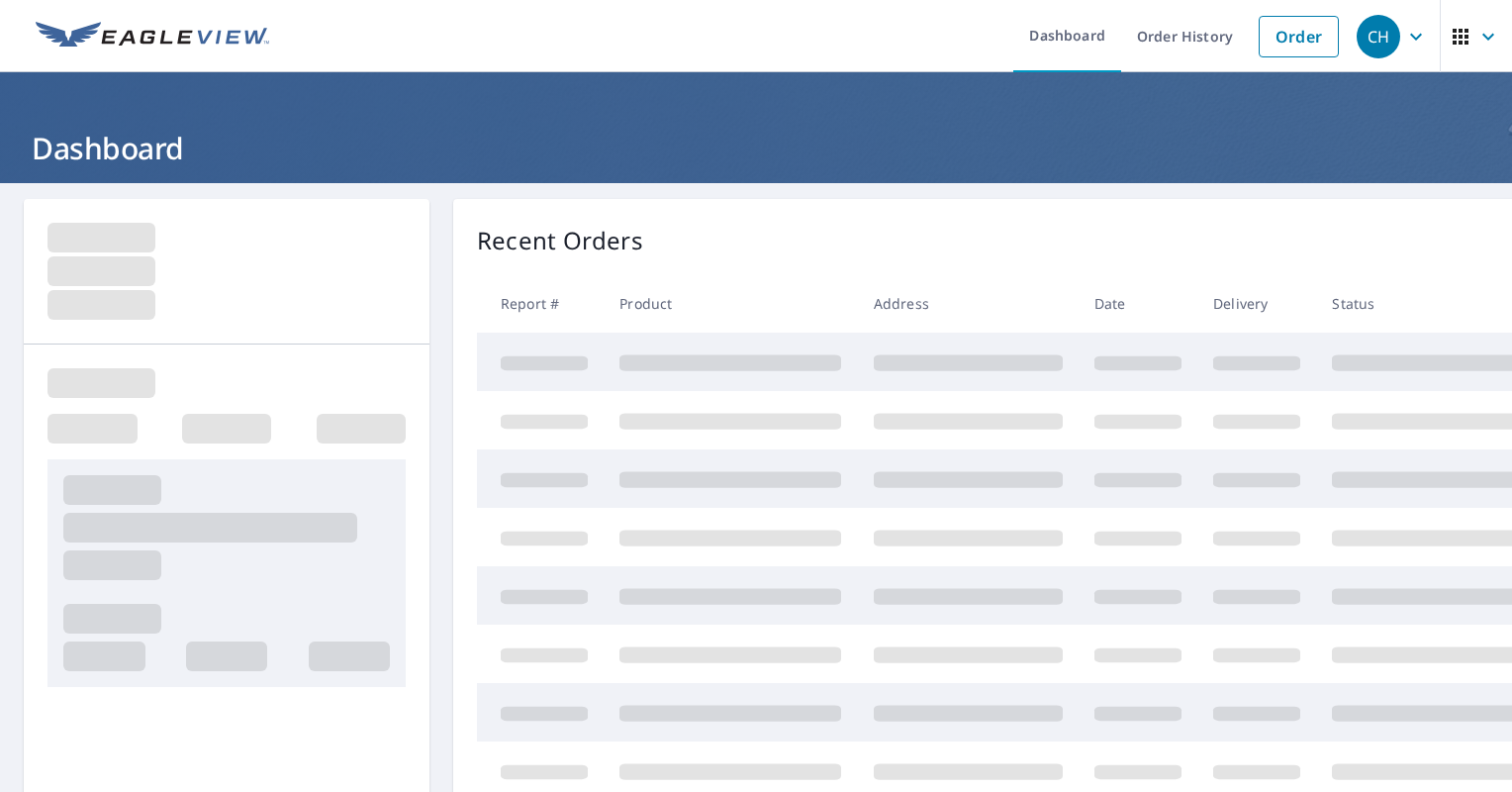 scroll, scrollTop: 0, scrollLeft: 0, axis: both 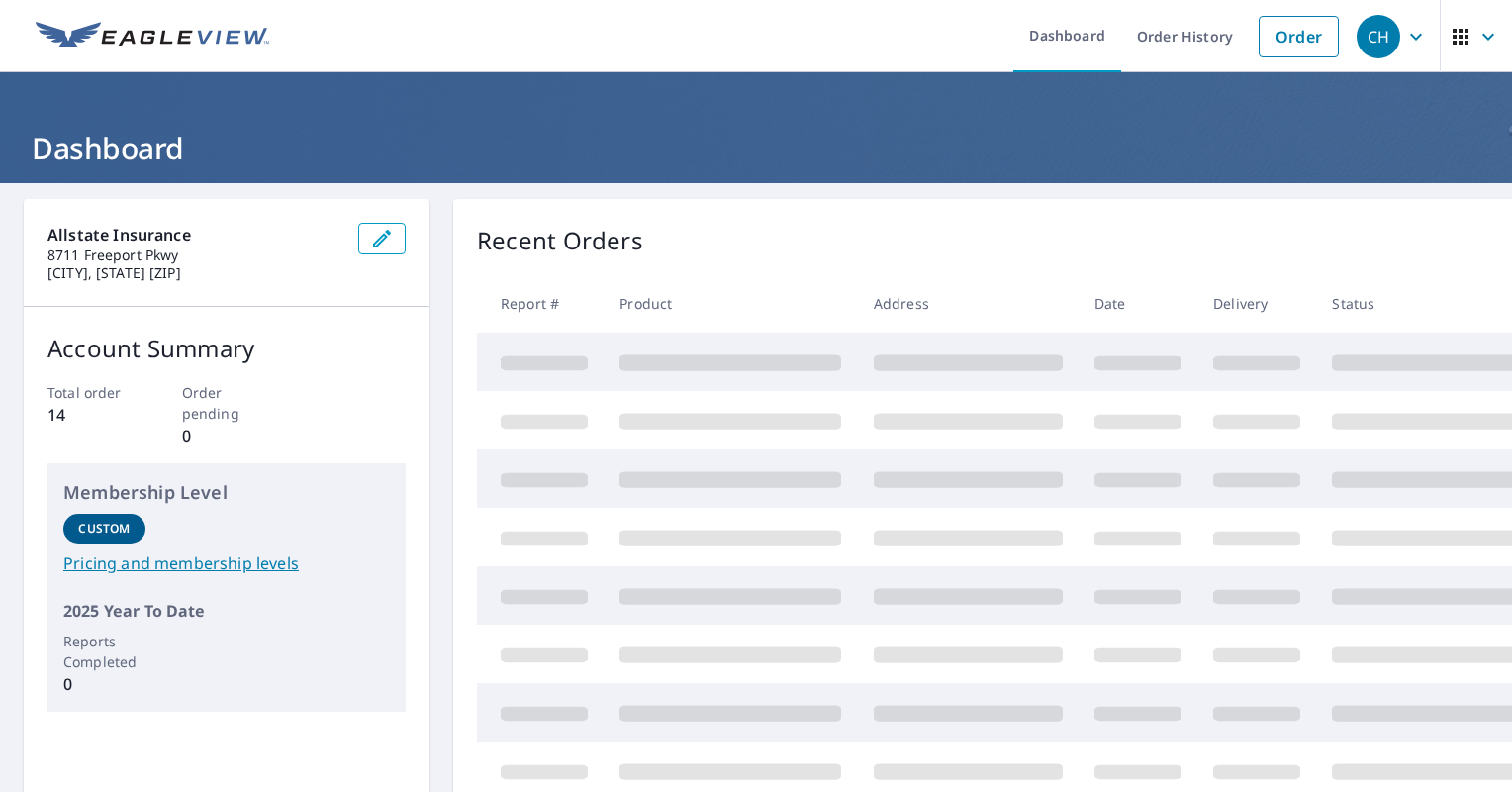 click on "Allstate Insurance [NUMBER] [STREET] [CITY], [STATE] Account Summary Total order 14 Order pending 0 Membership Level Custom Pricing and membership levels 2025 Year To Date Reports Completed 0 Recent Orders Report # Product Address Date Delivery Status Quick Links Reports and order history Billing information Order preferences Contact information Text alert settings Payment options and membership levels Terms of Use  |  Privacy Policy © 2025 Eagle View Technologies, Inc. and Pictometry International Corp. All Rights Reserved. Reports issued by EagleView Technologies are covered by   one or more international and U.S. patents and pending applications, including U.S. Patent Nos. 8,078,436; 8,145,578; 8,170,840; 8,209,152;   8,515,125; 8,825,454; 9,135,737; 8,670,961; 9,514,568; 8,818,770; 8,542,880; 9,244,589; 9,329,749; 8,938,090 and 9,183,538. Other Patents Pending." at bounding box center [756, 396] 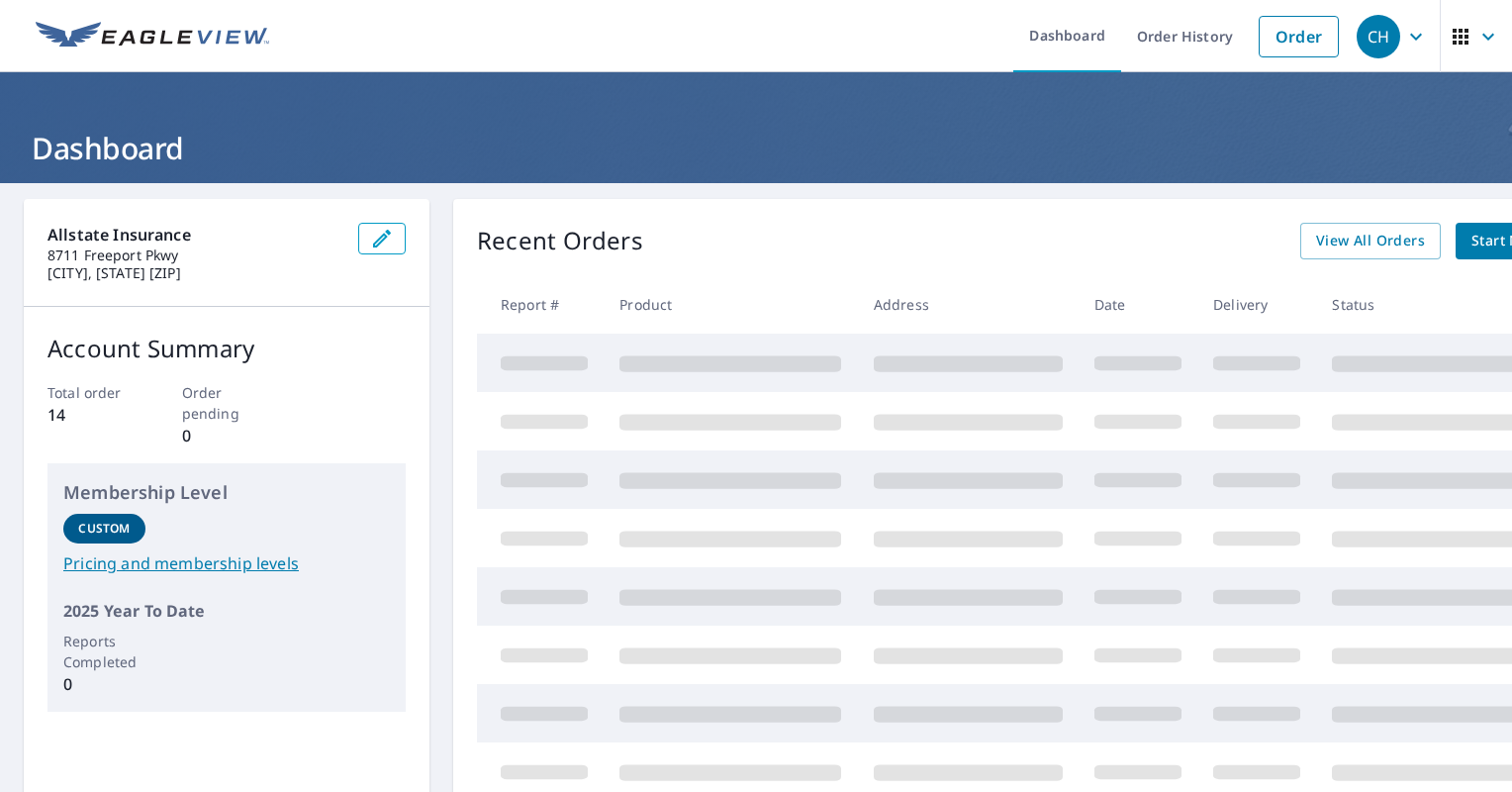 click on "Allstate Insurance [NUMBER] [STREET] [CITY], [STATE] Account Summary Total order 14 Order pending 0 Membership Level Custom Pricing and membership levels 2025 Year To Date Reports Completed 0 Recent Orders View All Orders Start New Order Report # Product Address Date Delivery Status Quick Links Reports and order history Billing information Order preferences Contact information Text alert settings Payment options and membership levels" at bounding box center [756, 649] 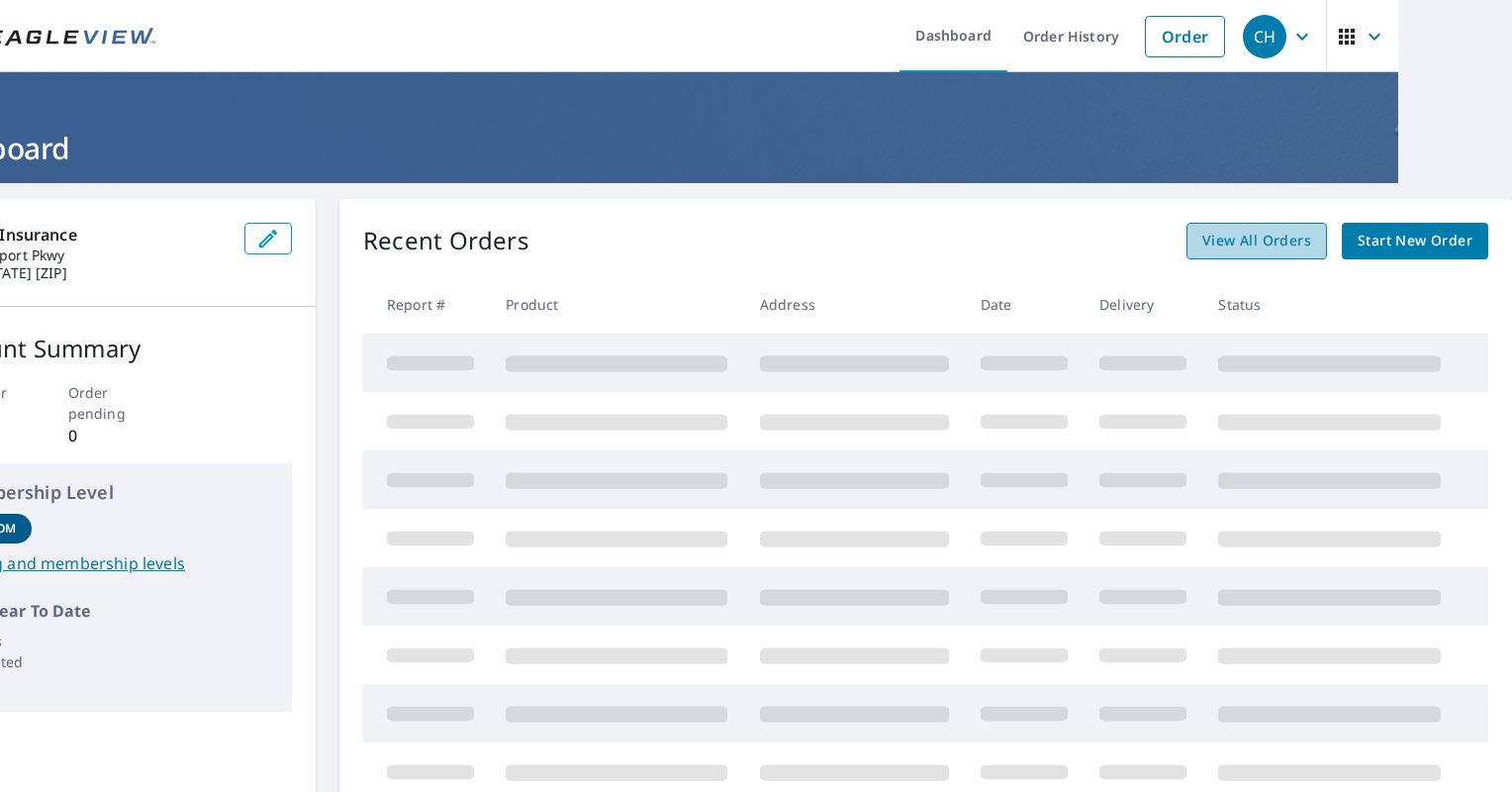 click on "View All Orders" at bounding box center (1257, 241) 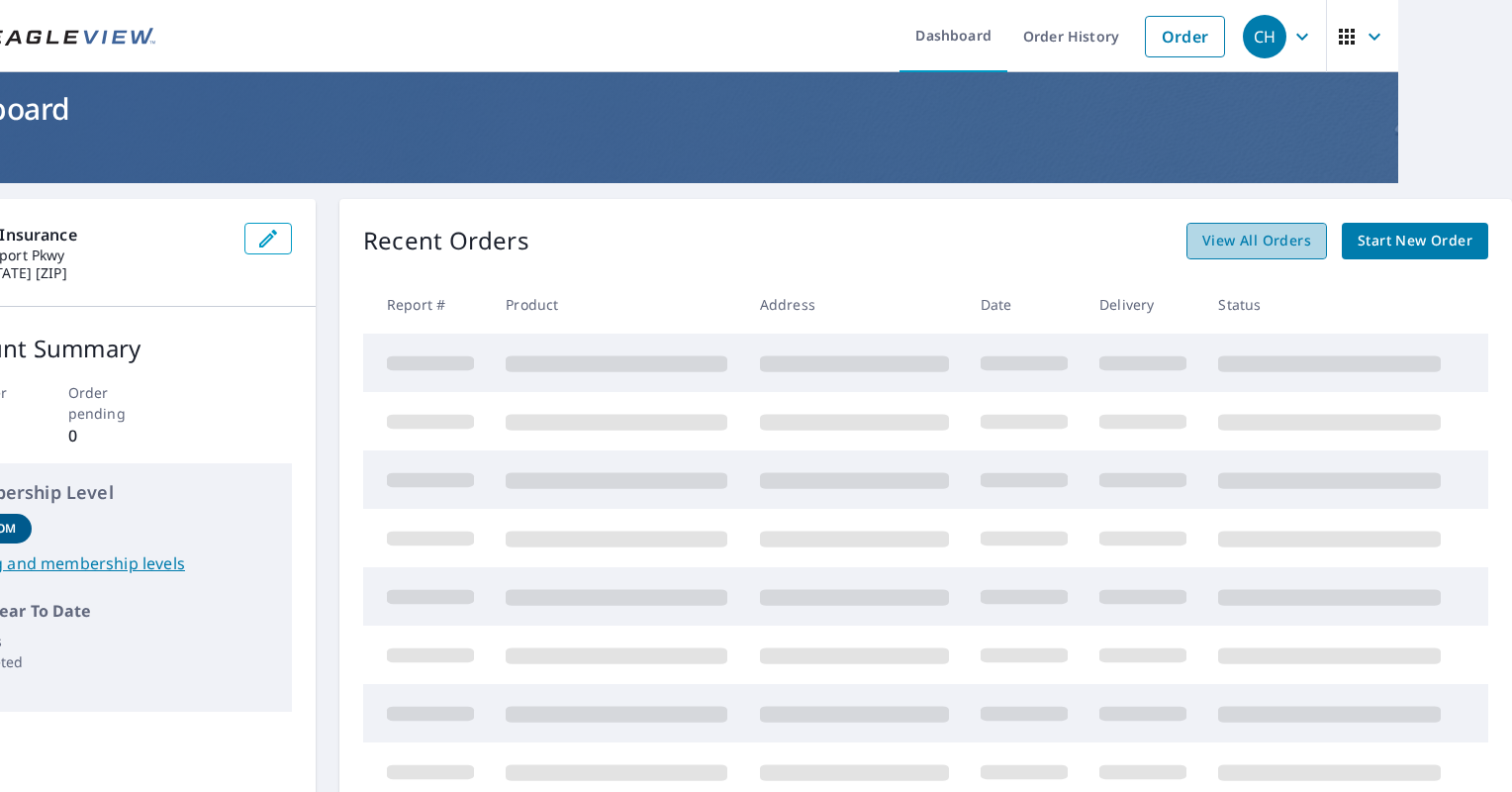 scroll, scrollTop: 0, scrollLeft: 0, axis: both 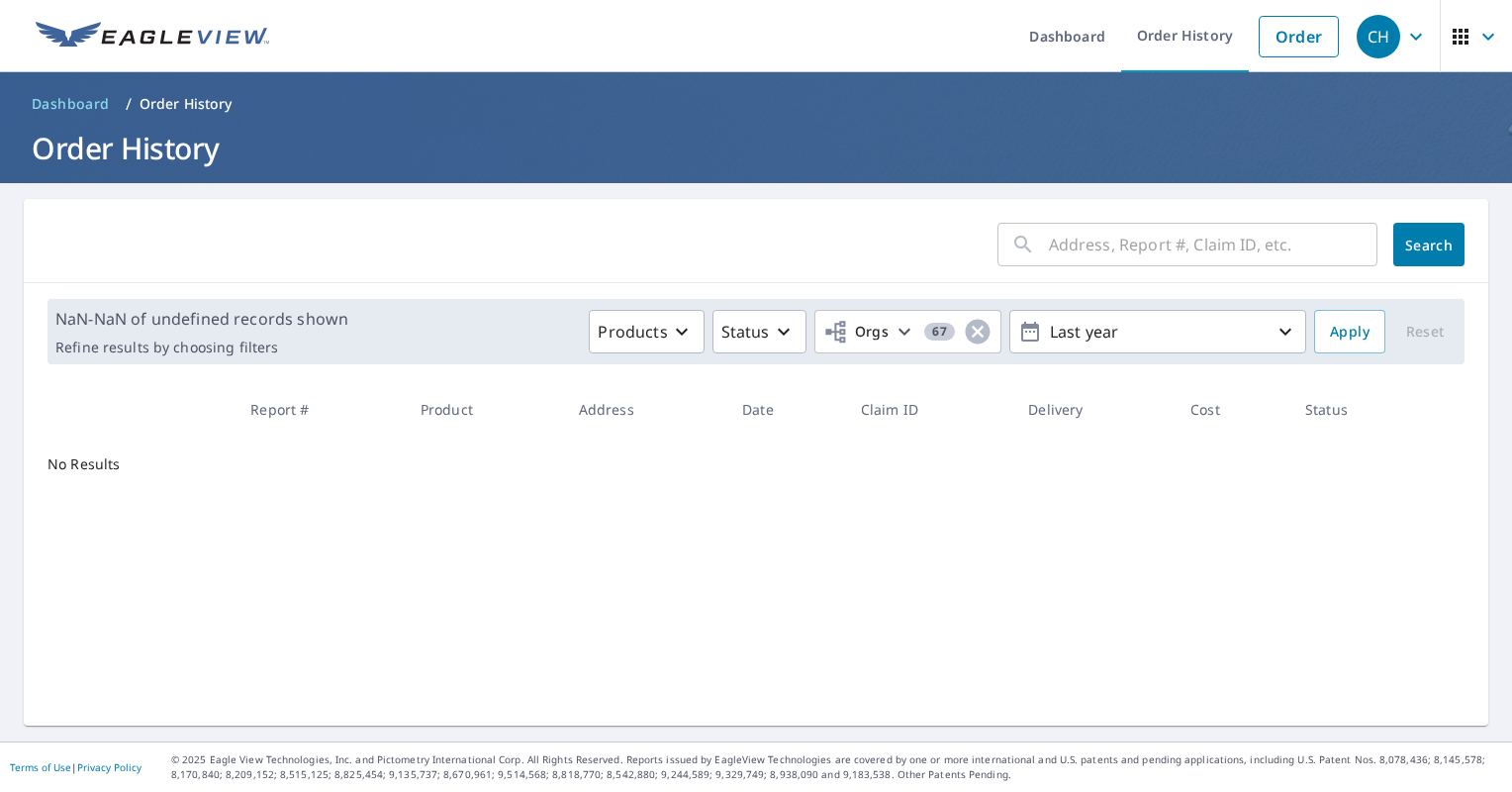 click at bounding box center [1213, 245] 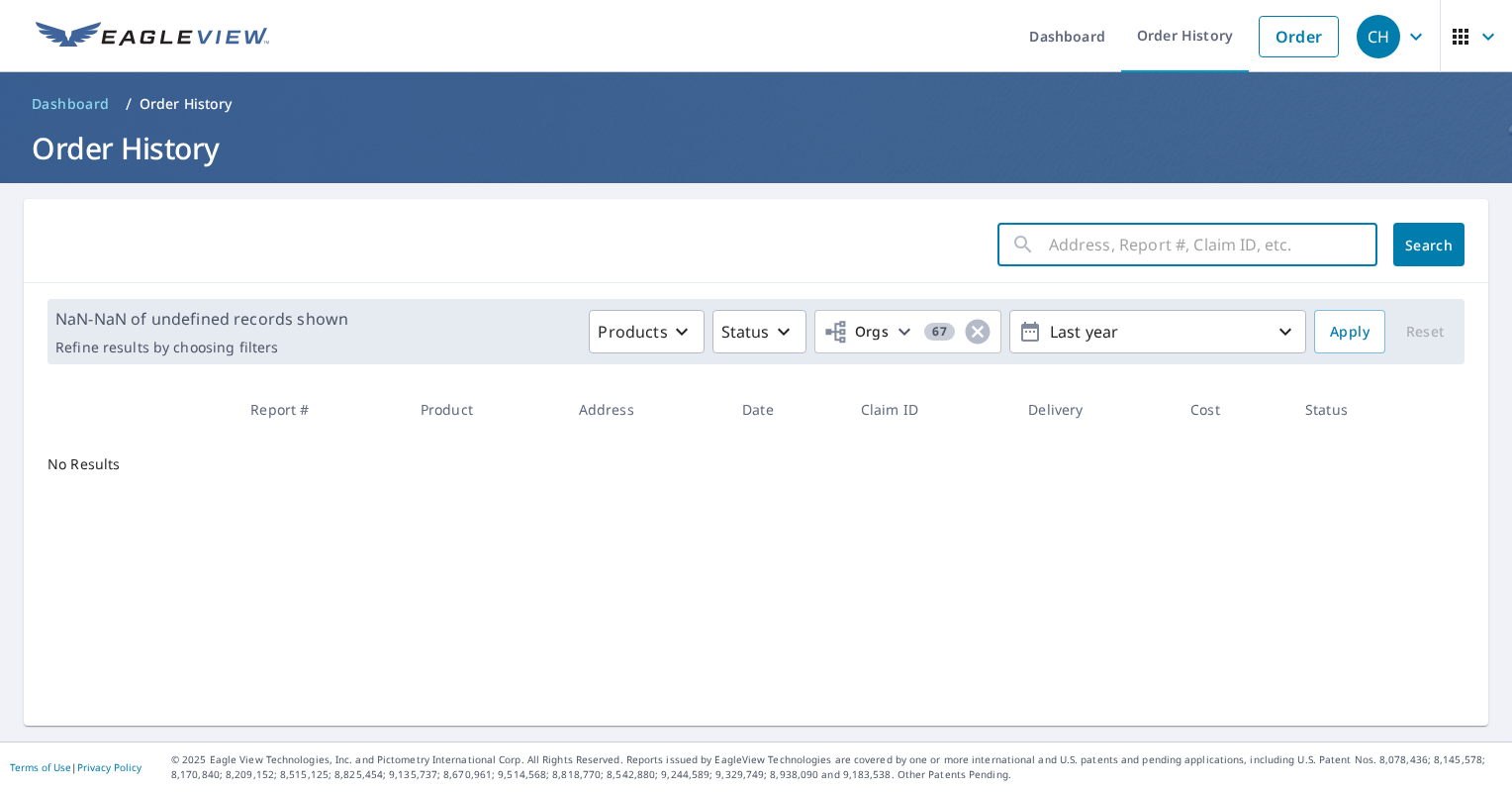 paste on "0800399205" 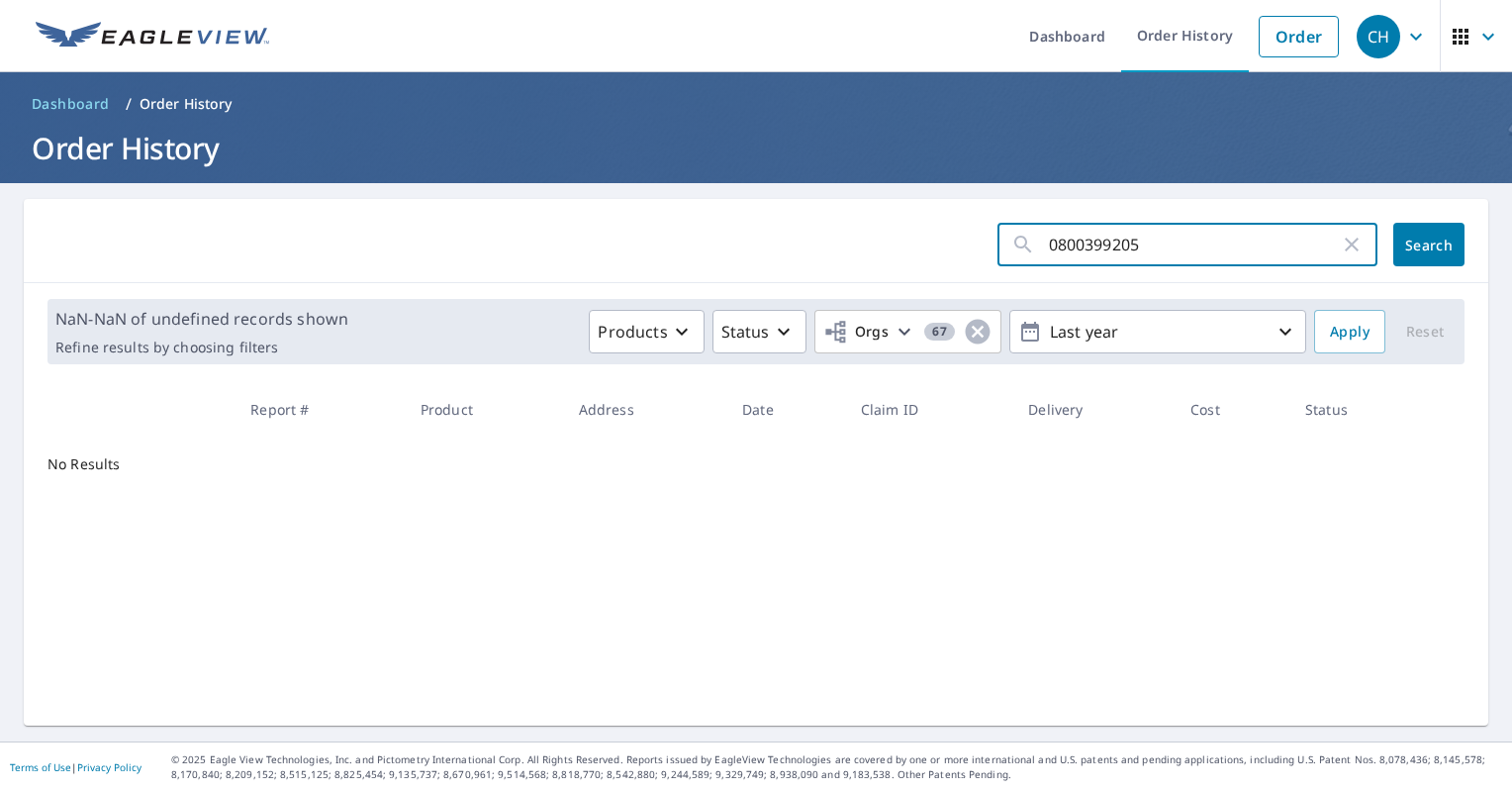 click on "Search" 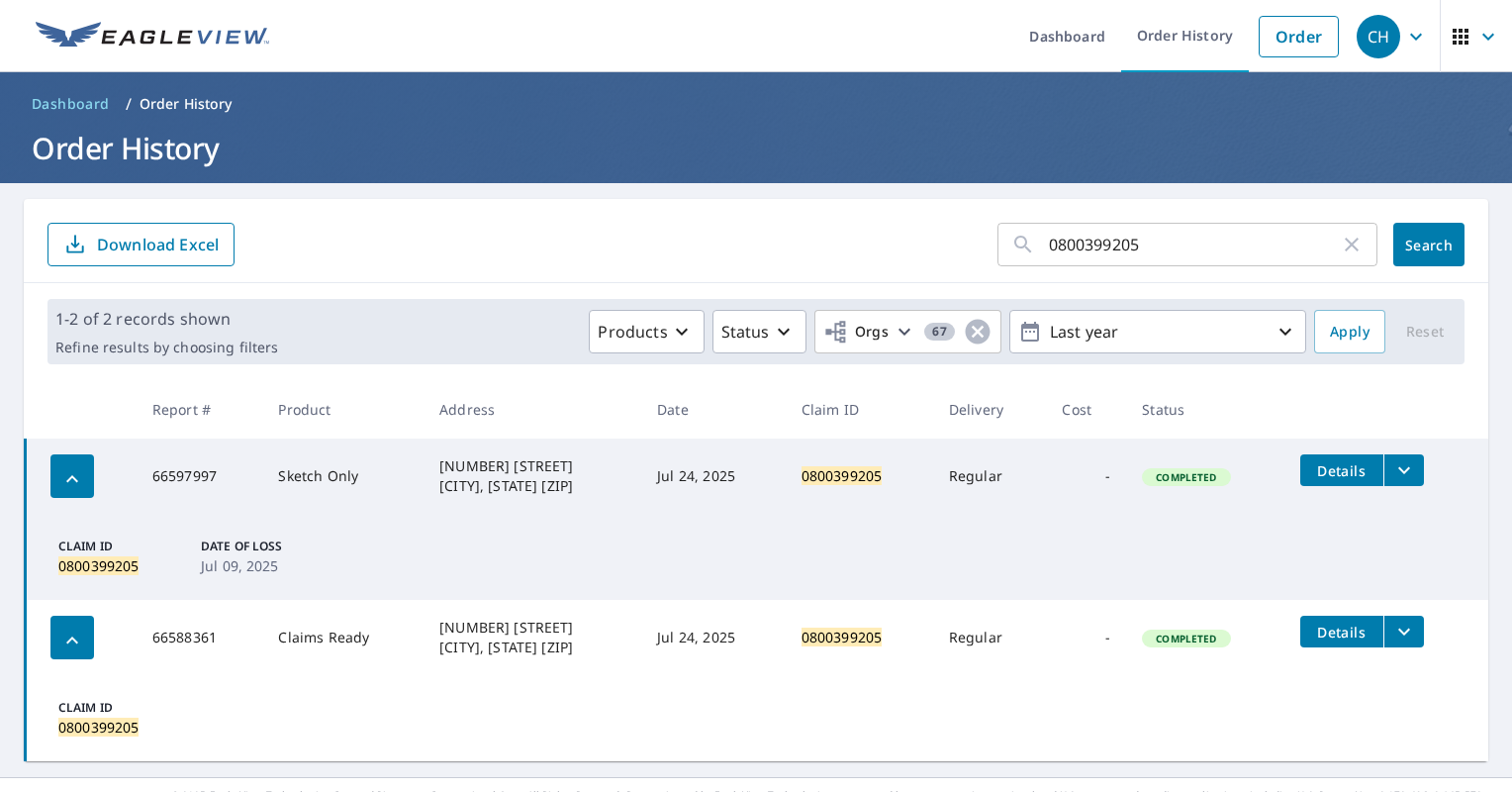 scroll, scrollTop: 36, scrollLeft: 0, axis: vertical 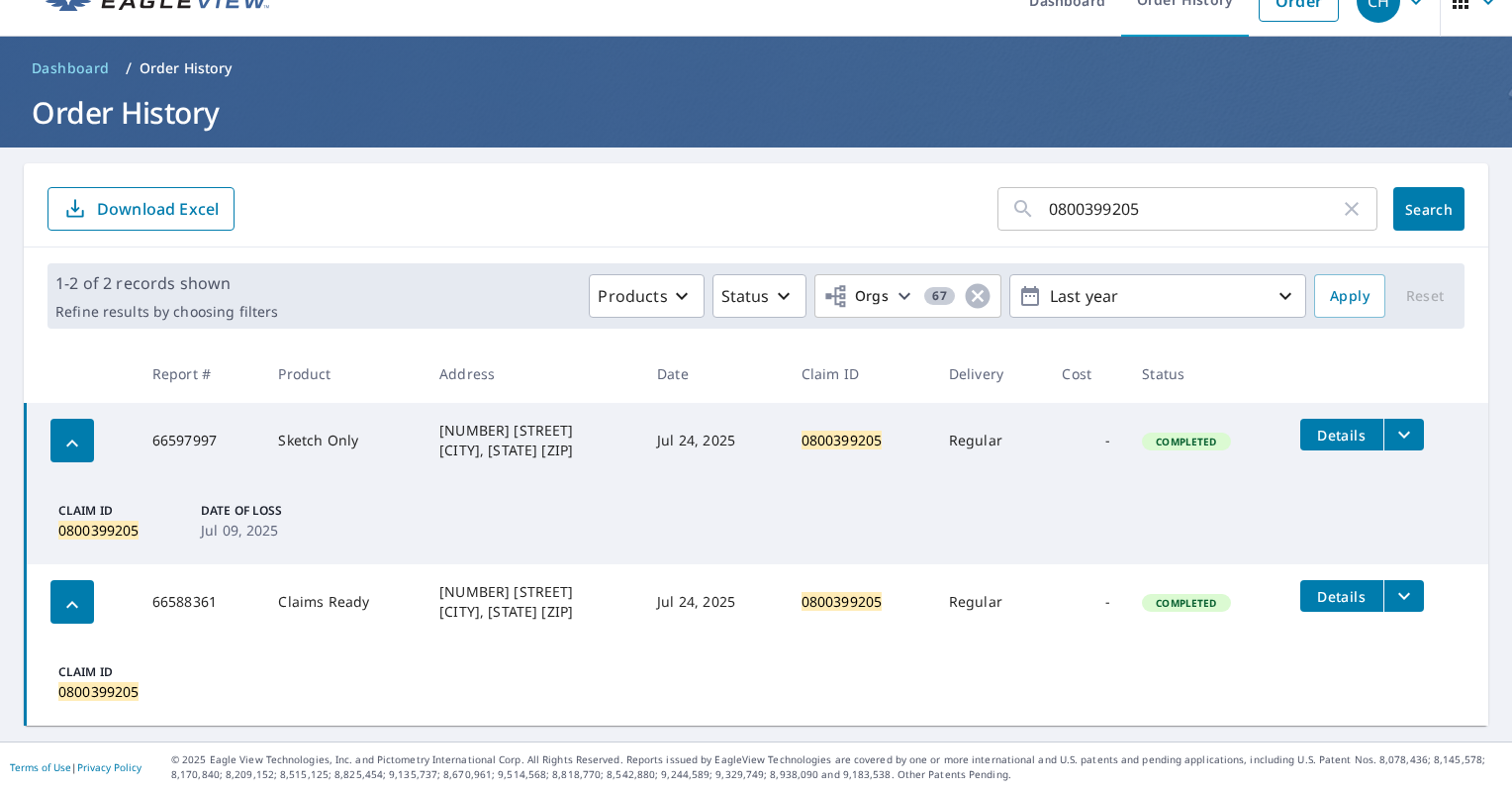 click at bounding box center (81, 602) 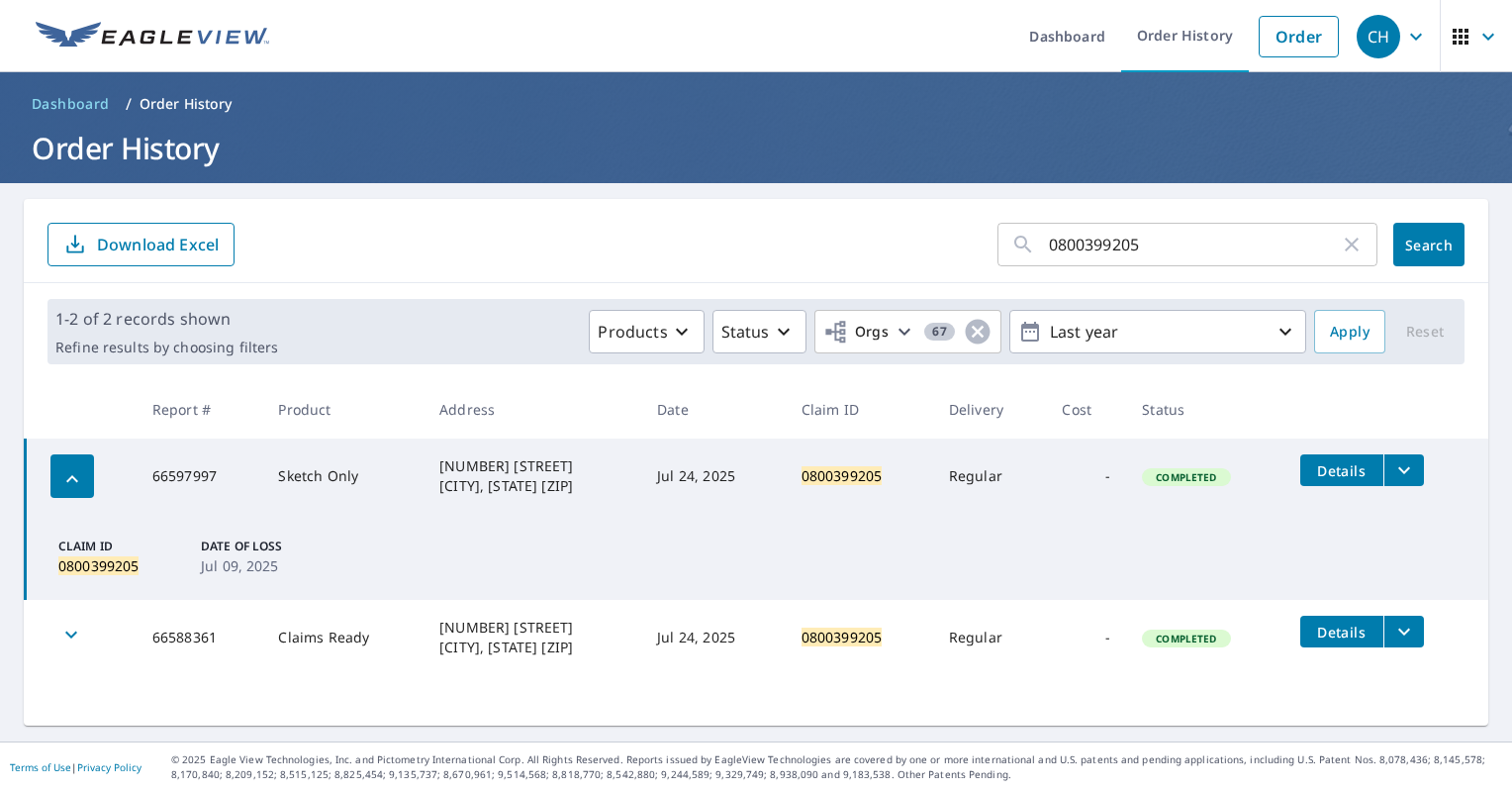 click at bounding box center [71, 638] 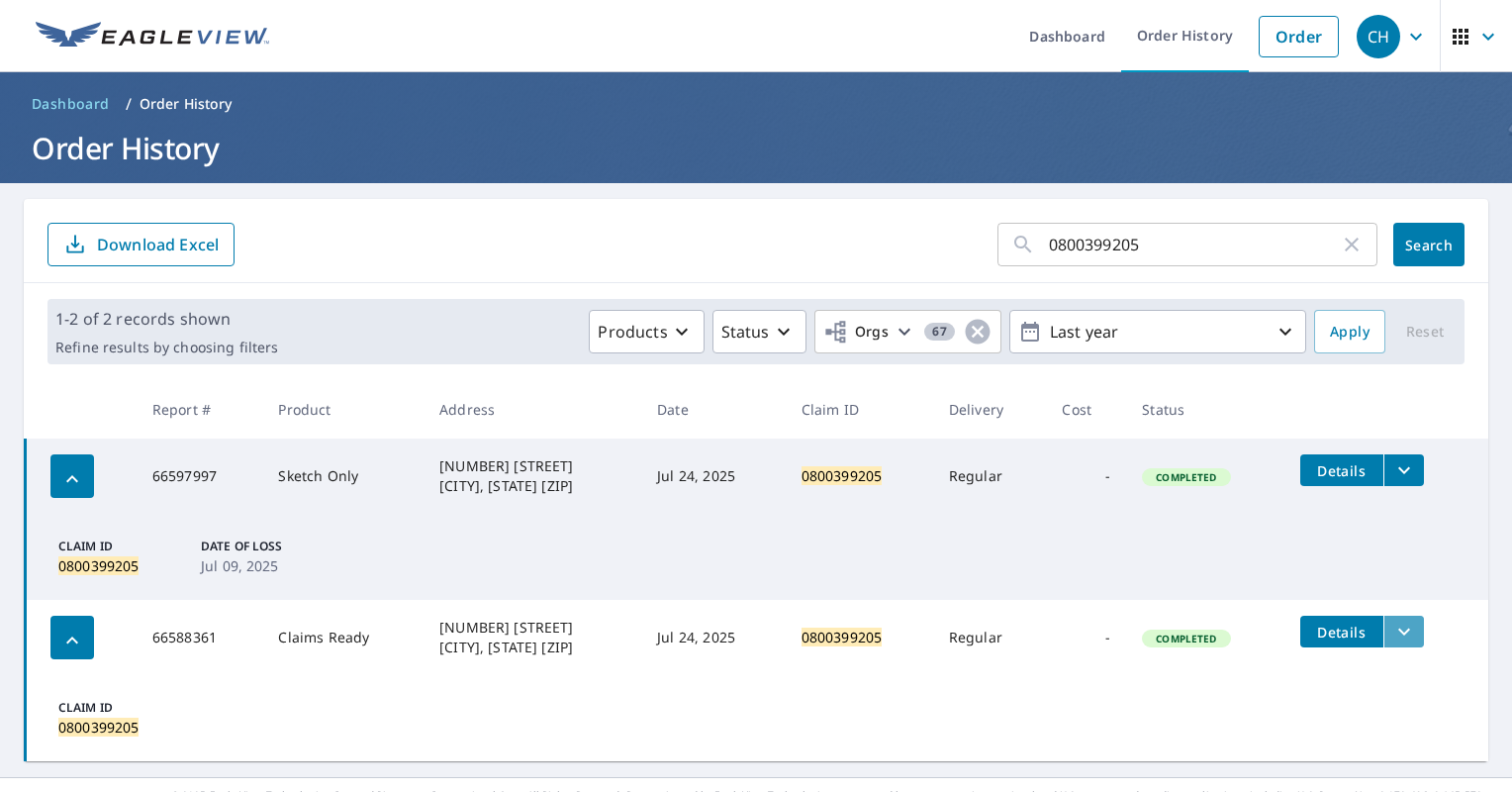 click 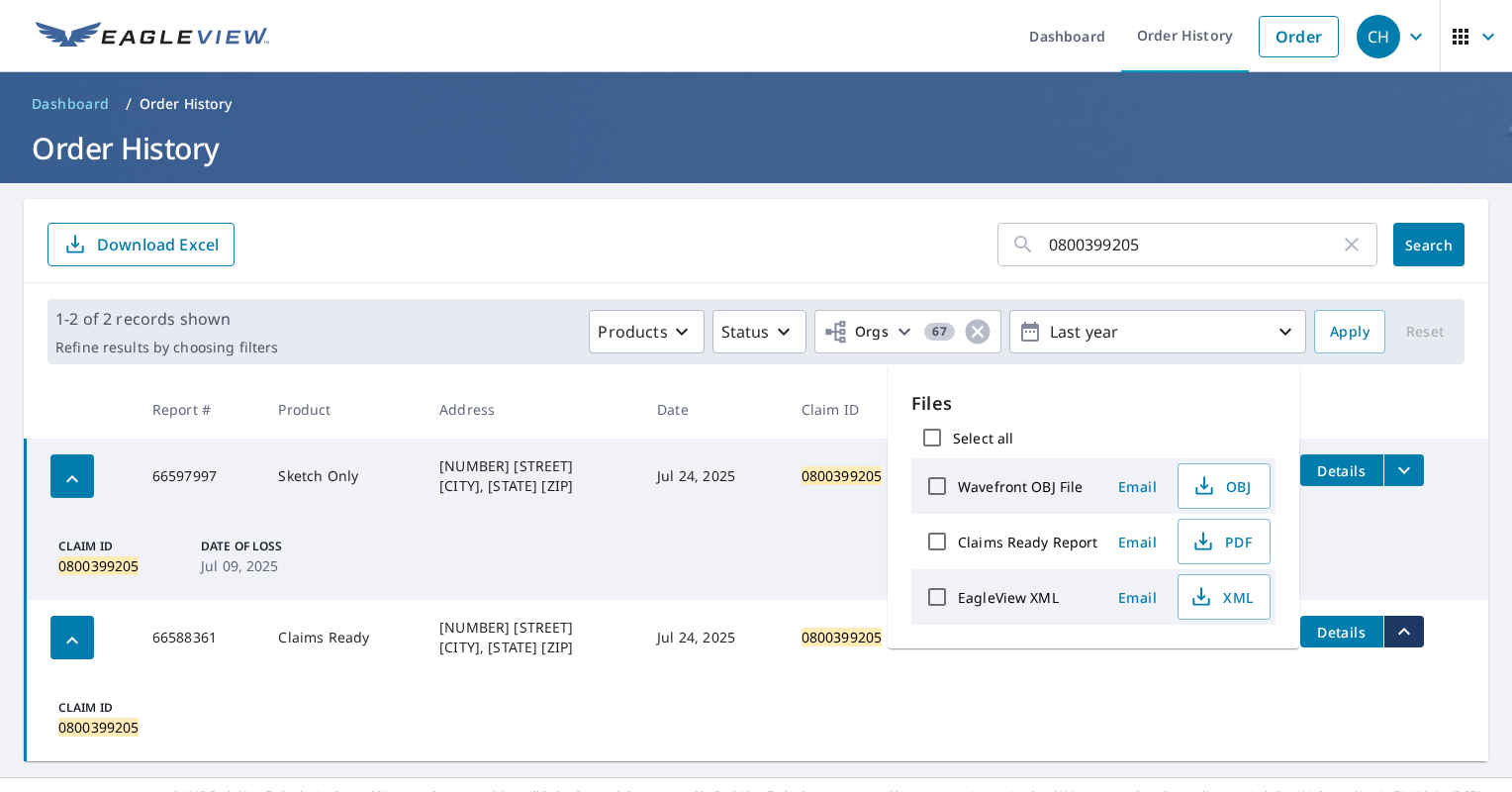 click on "Claim ID 0800399205" at bounding box center [757, 718] 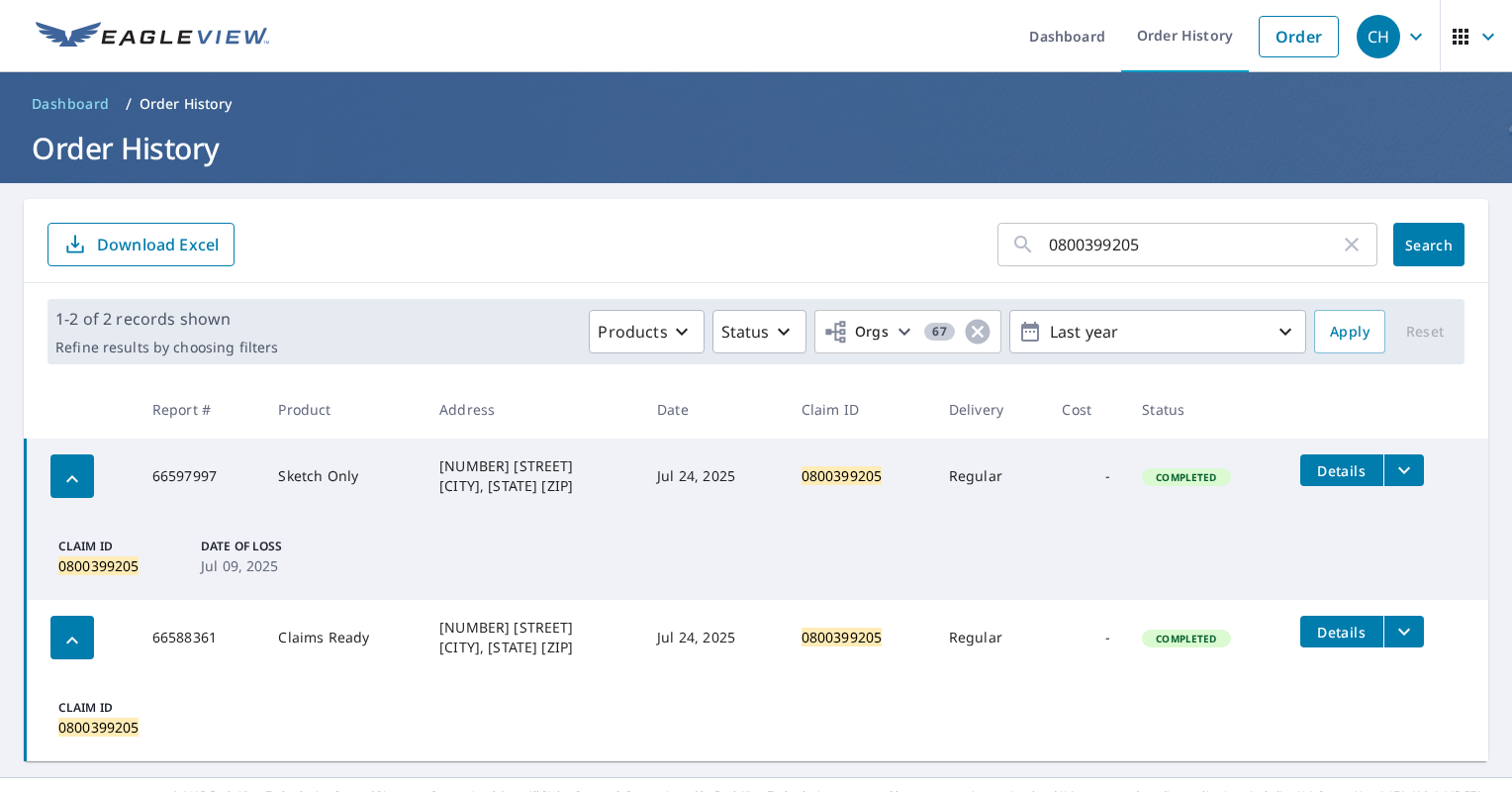 click 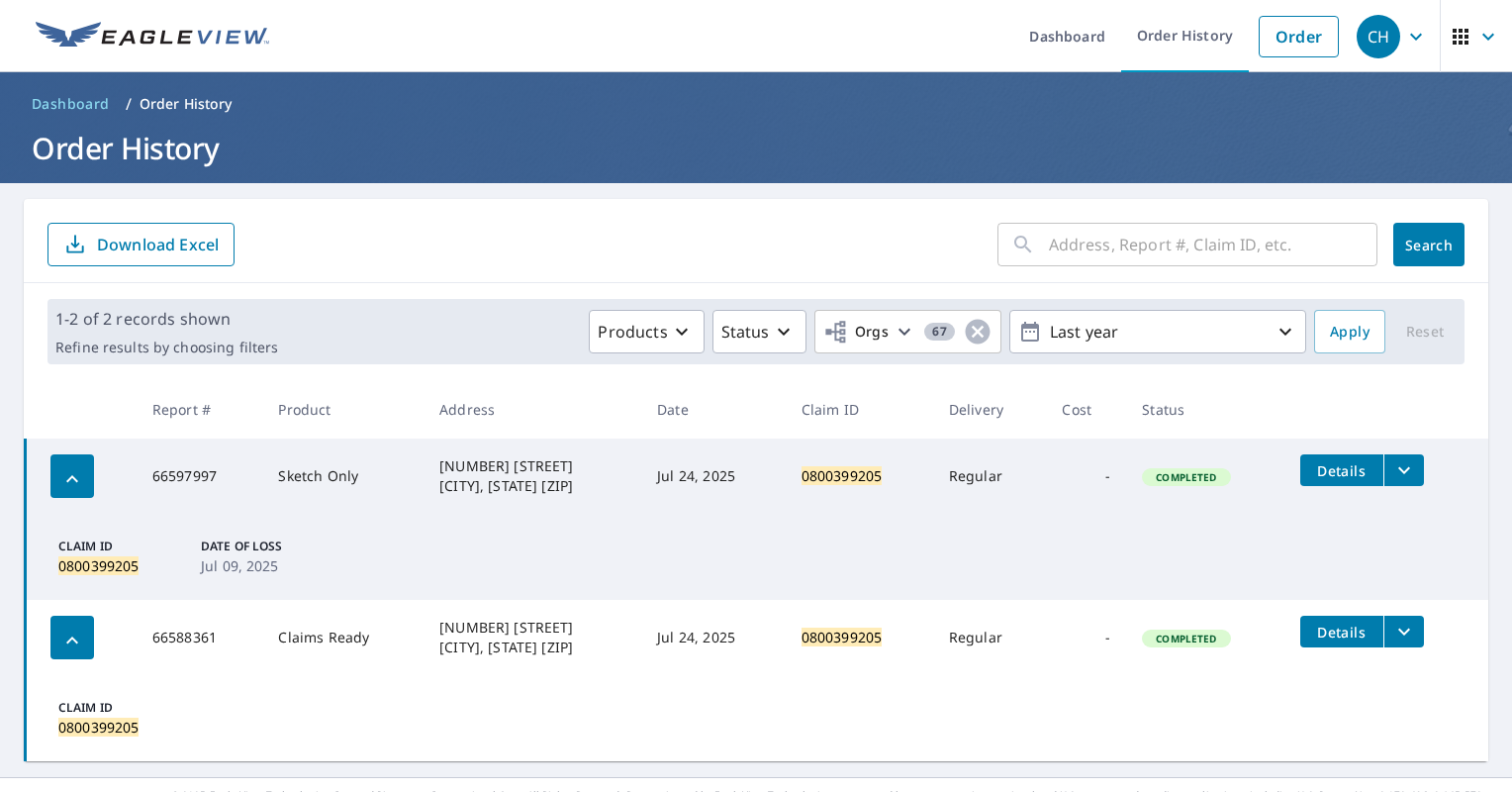 click at bounding box center (1213, 245) 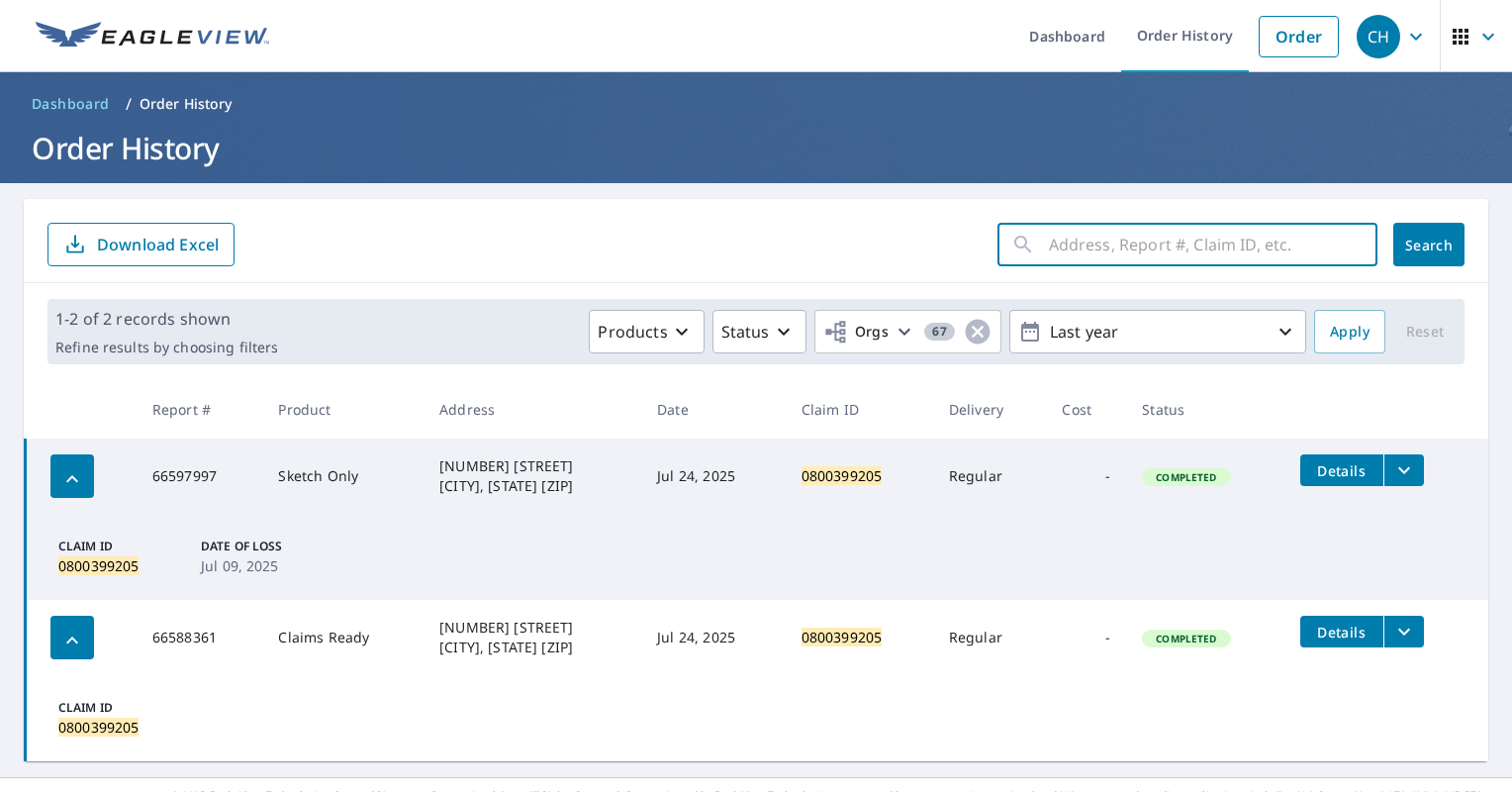 paste on "0801161134" 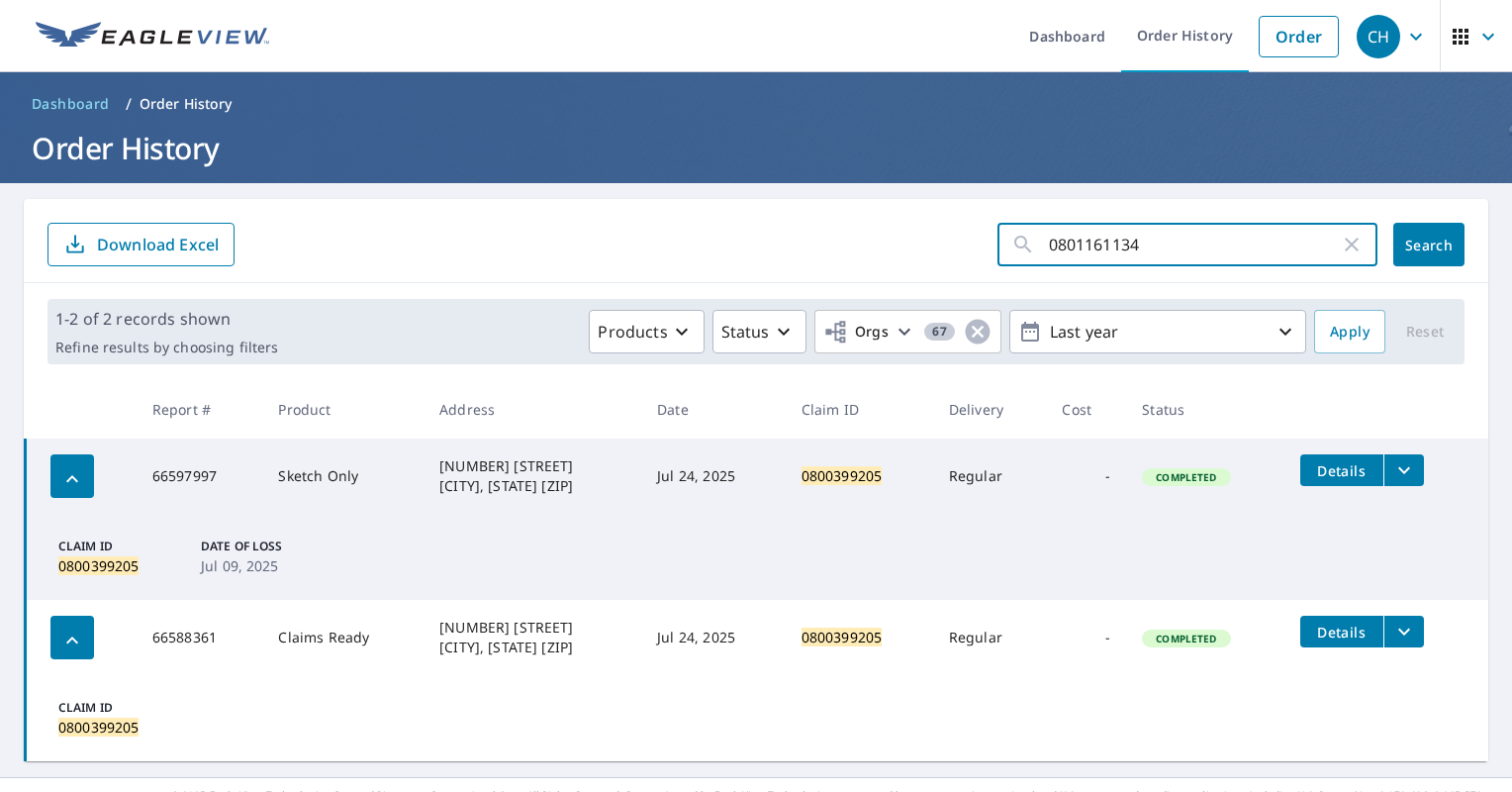 click on "Search" 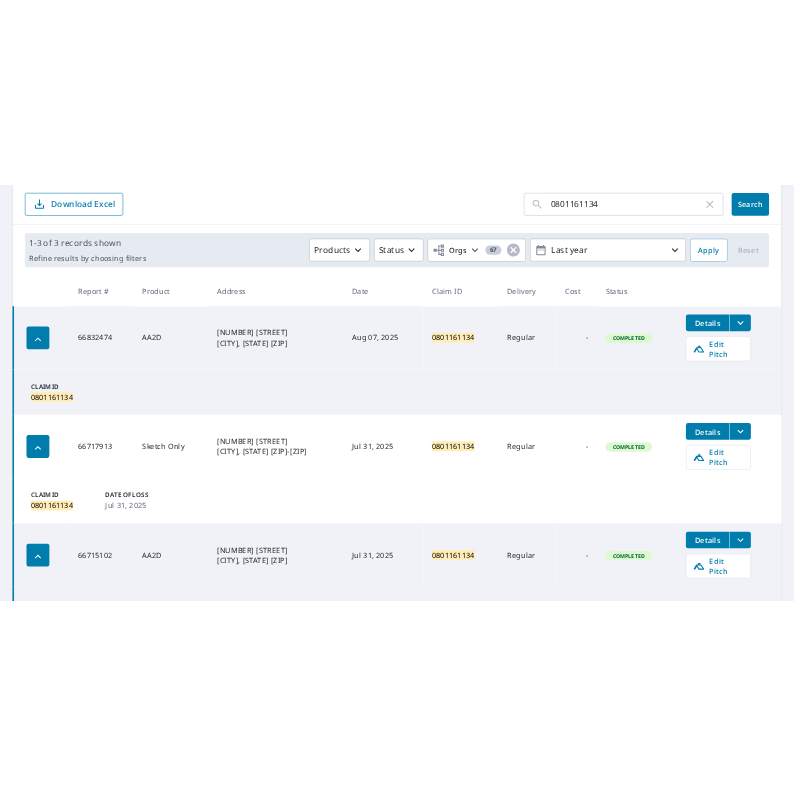 scroll, scrollTop: 293, scrollLeft: 0, axis: vertical 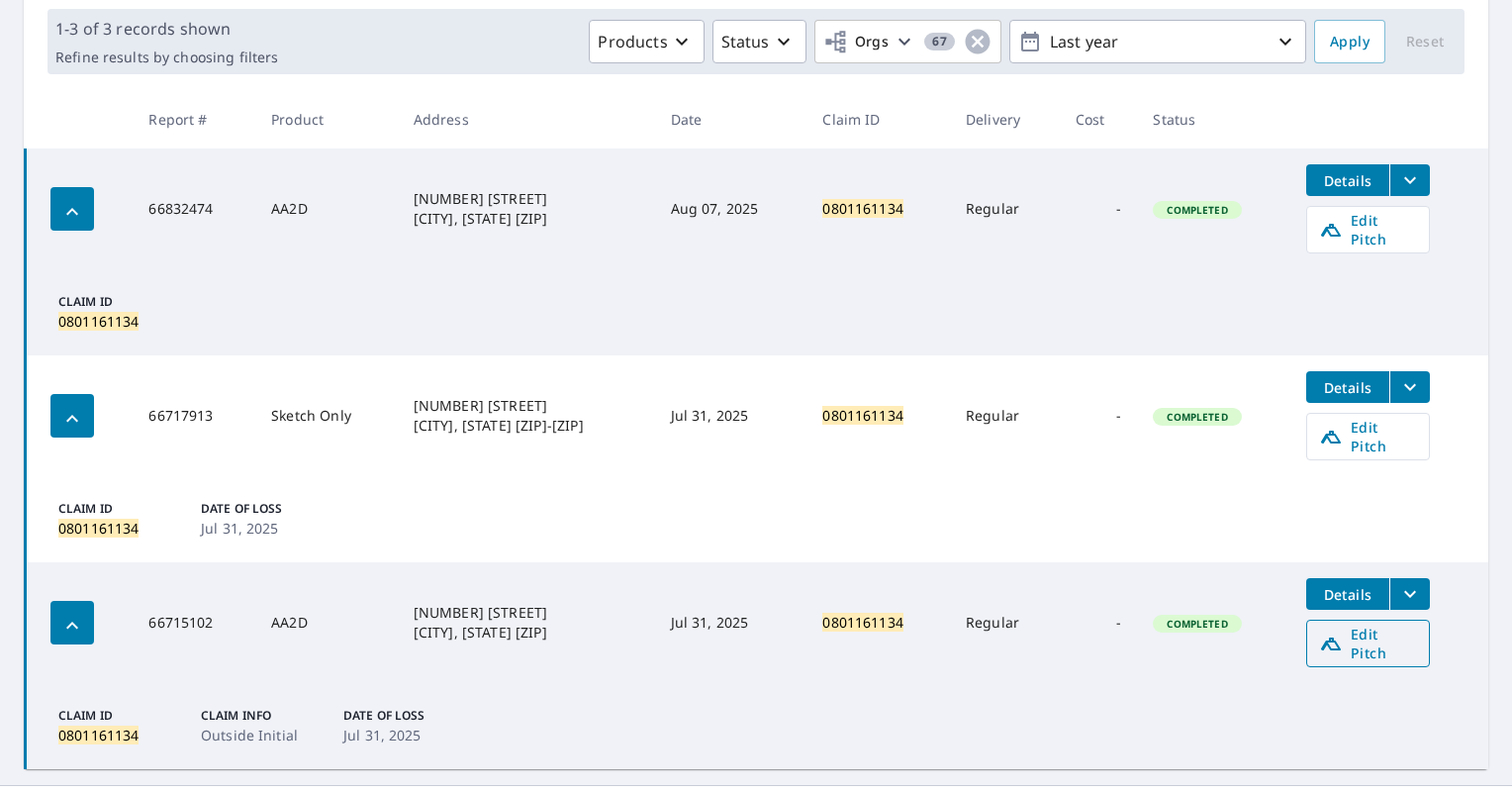 click on "Edit Pitch" at bounding box center (1368, 644) 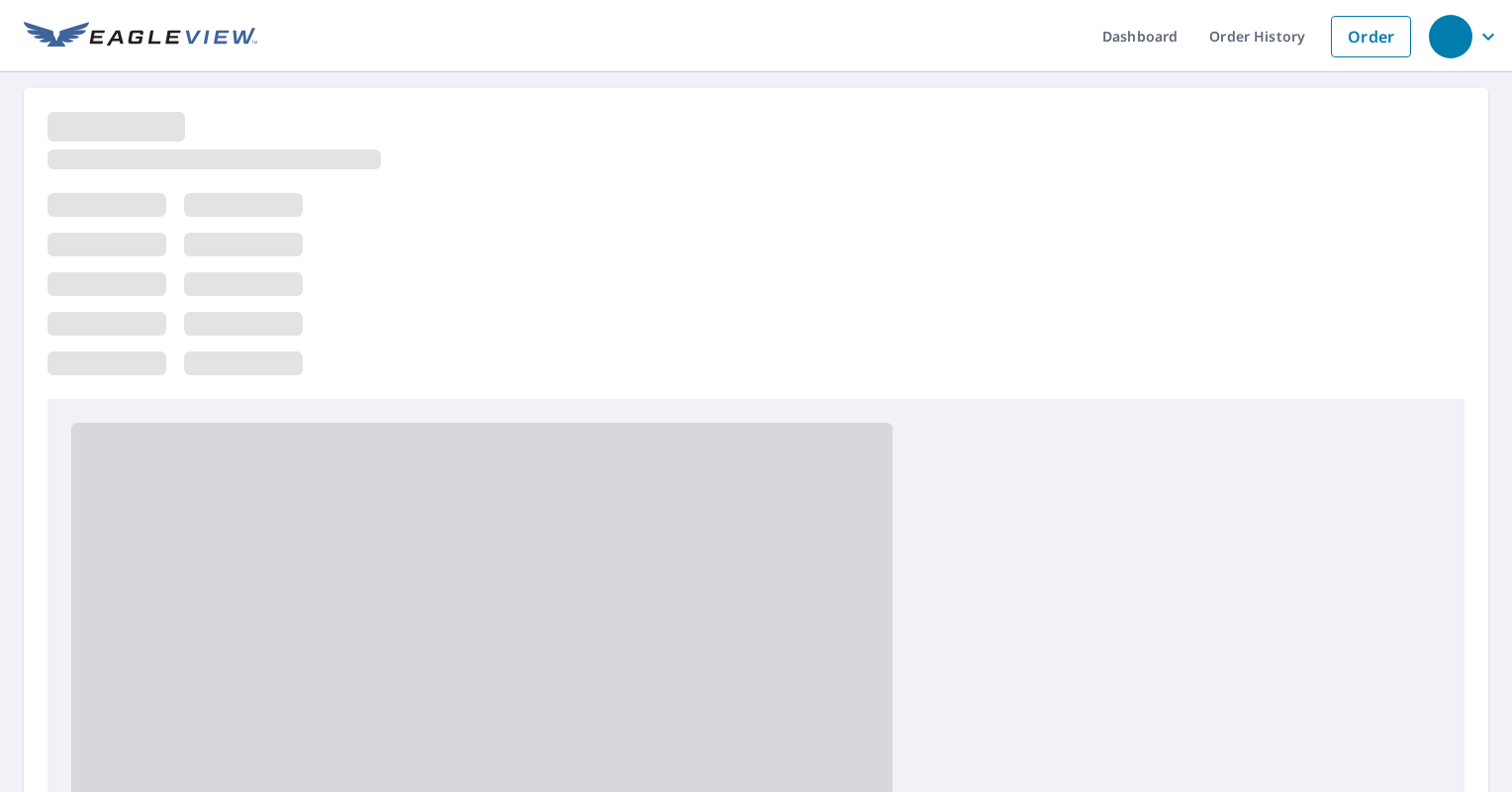 scroll, scrollTop: 0, scrollLeft: 0, axis: both 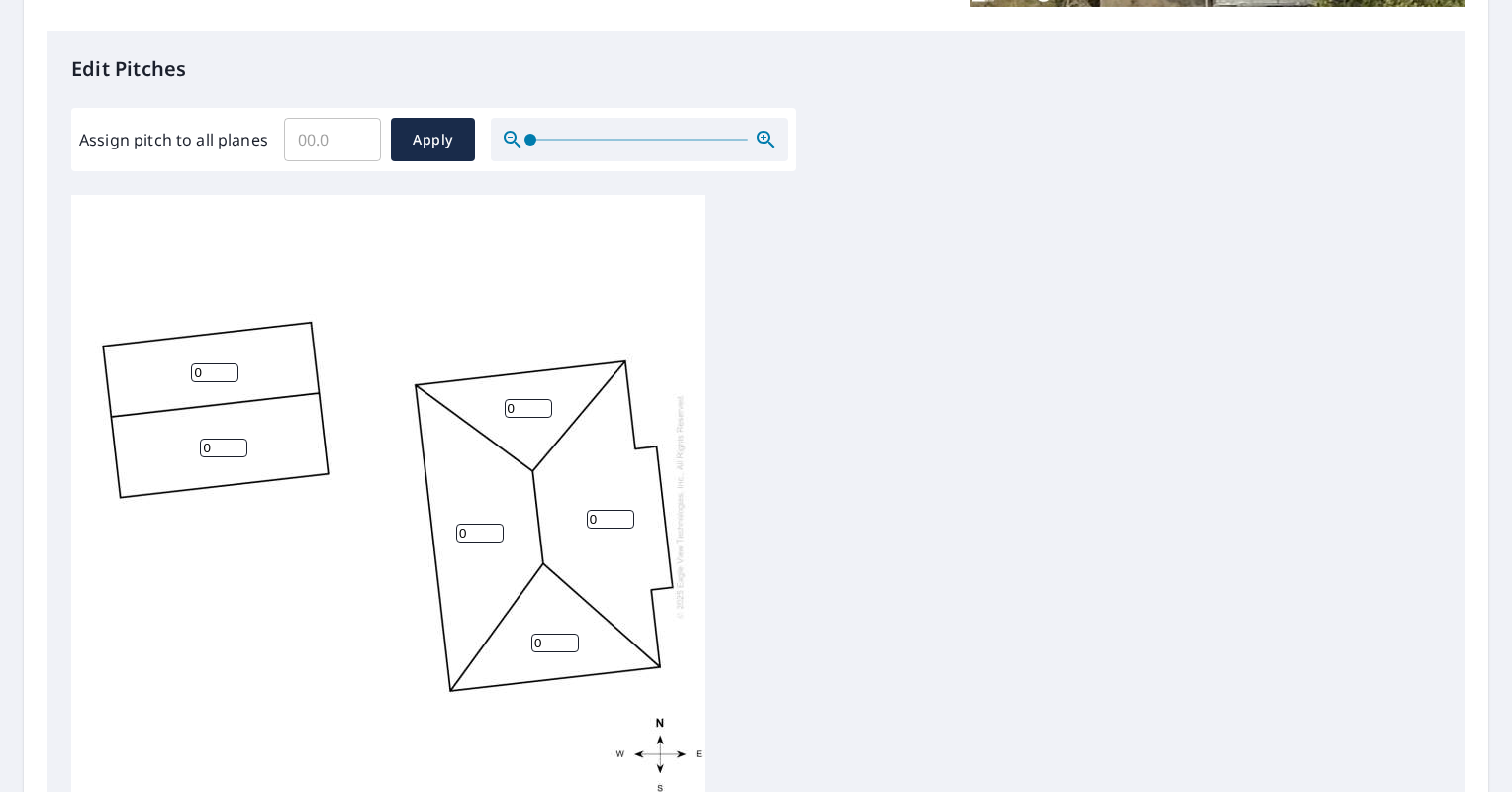 click on "Assign pitch to all planes" at bounding box center (332, 140) 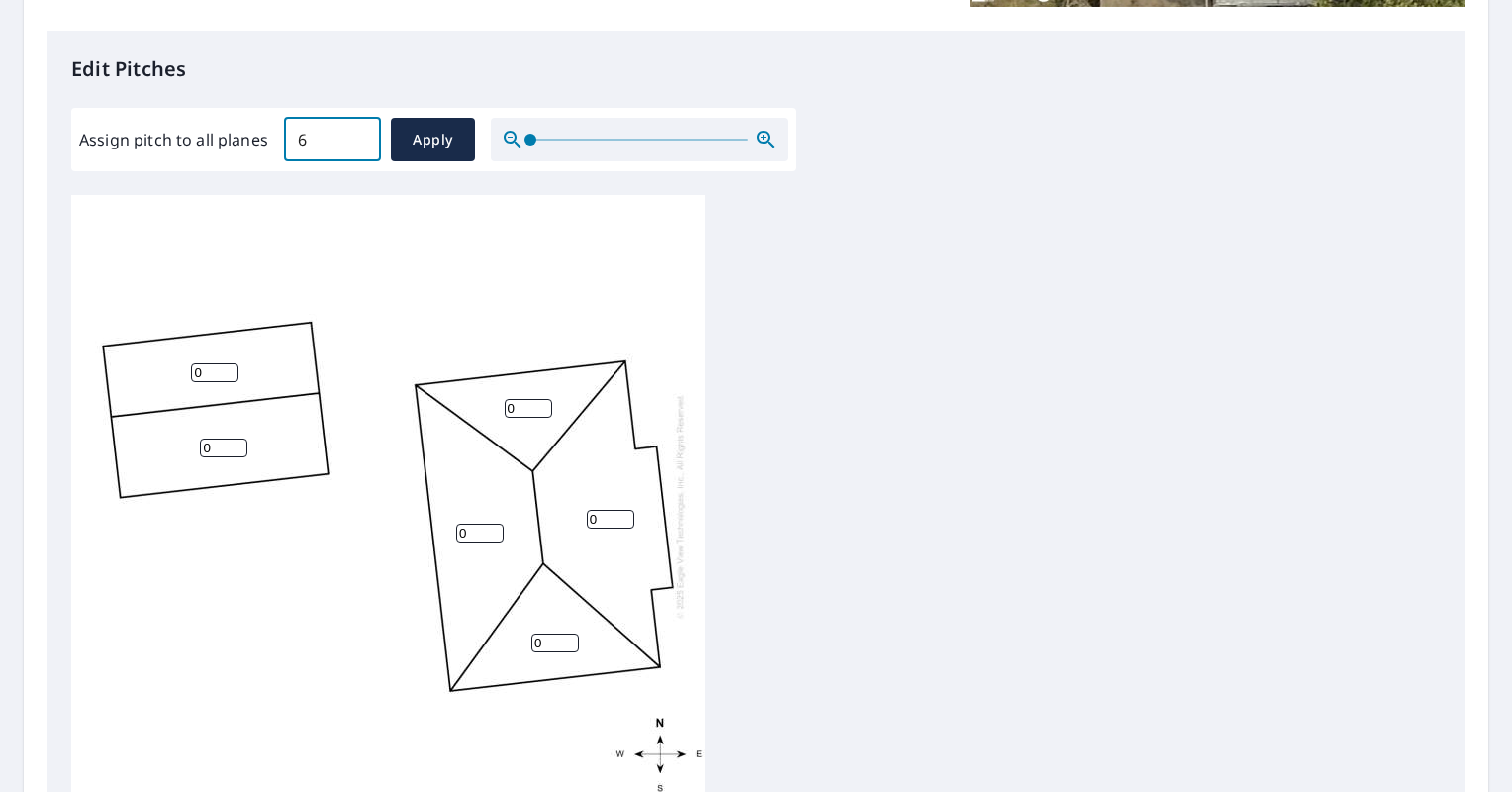 type on "6" 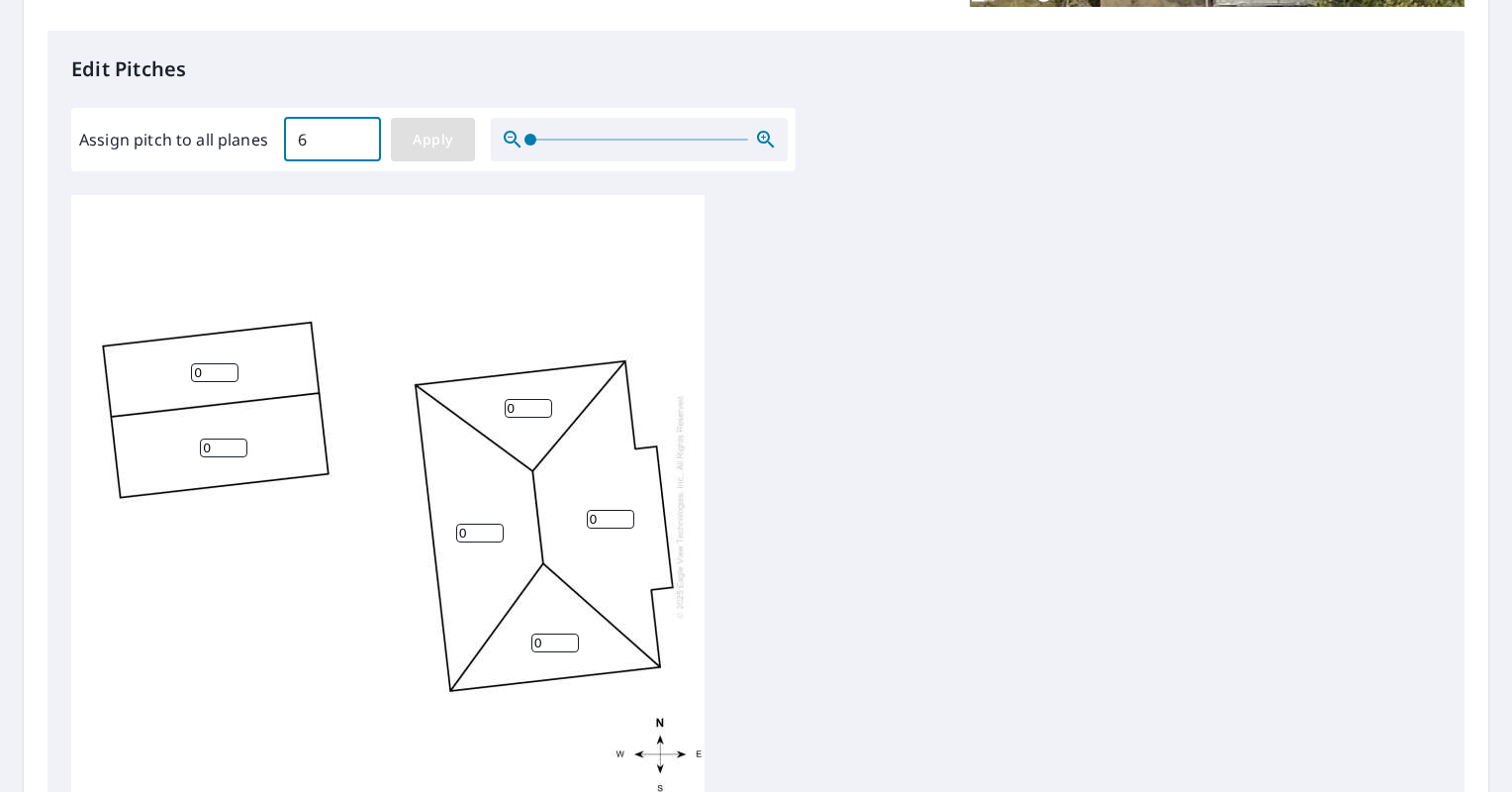 click on "Apply" at bounding box center (432, 140) 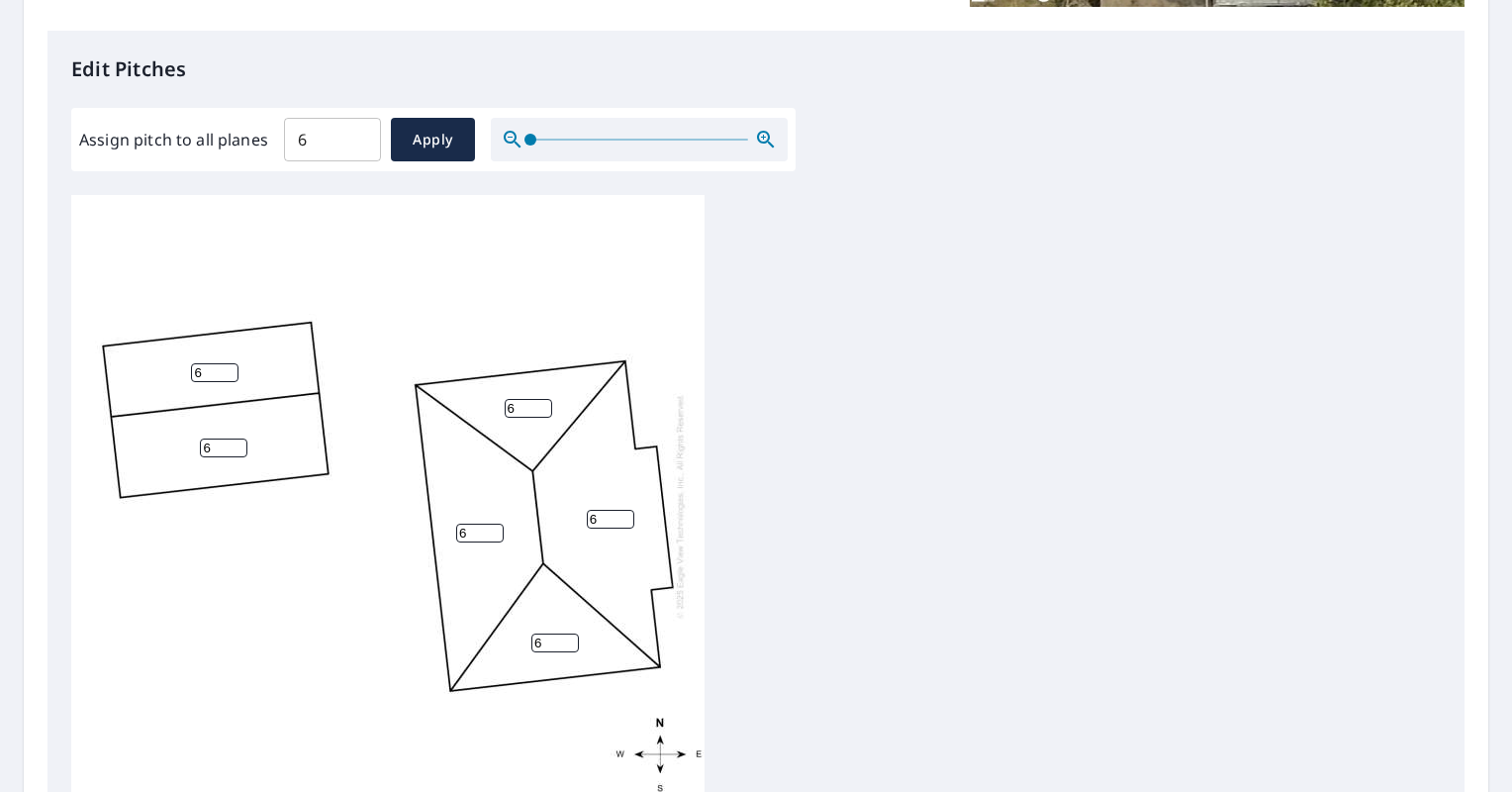 click on "6" at bounding box center (215, 372) 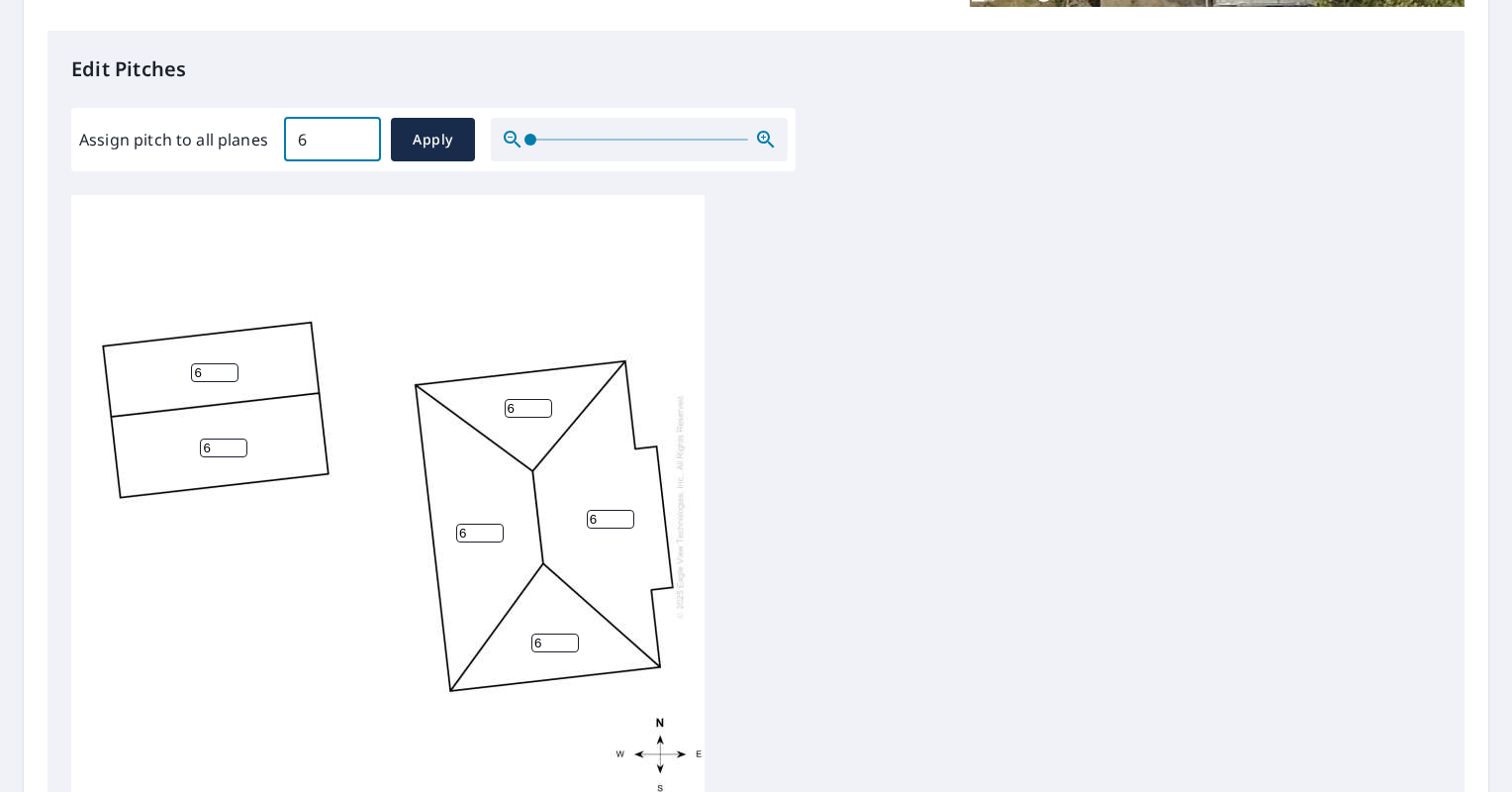 drag, startPoint x: 331, startPoint y: 142, endPoint x: 263, endPoint y: 143, distance: 68.00735 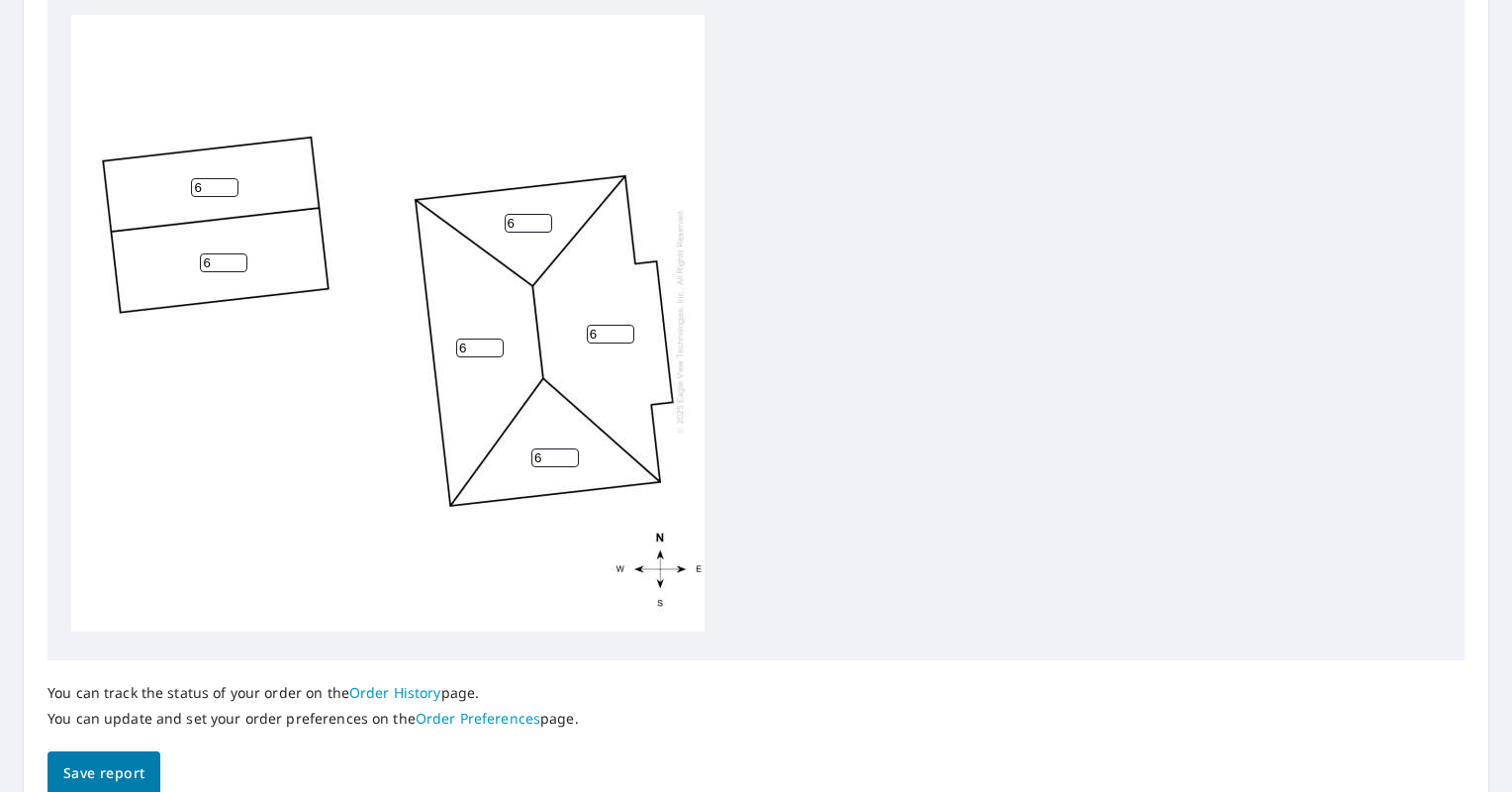scroll, scrollTop: 681, scrollLeft: 0, axis: vertical 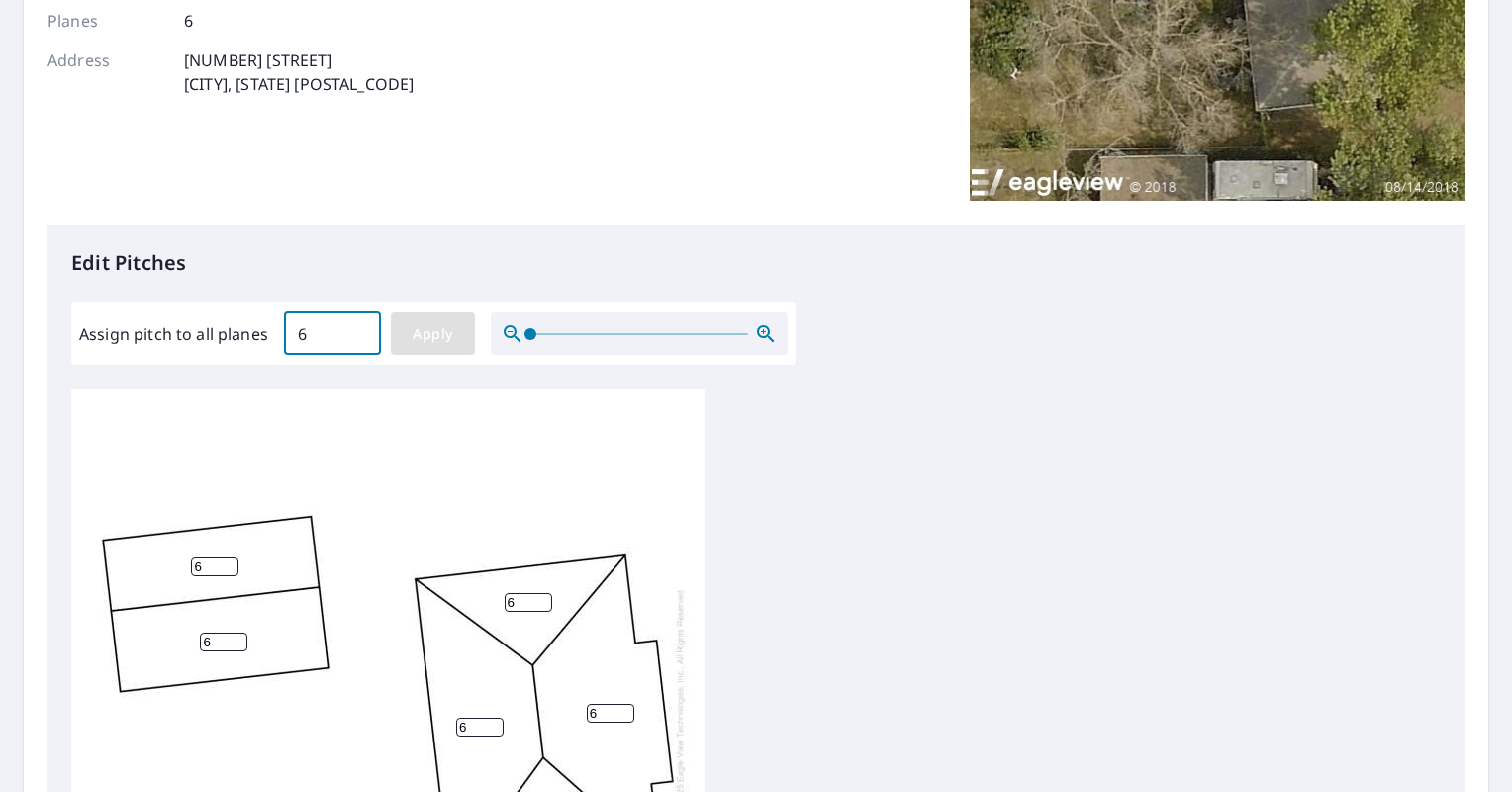 click on "Apply" at bounding box center (432, 334) 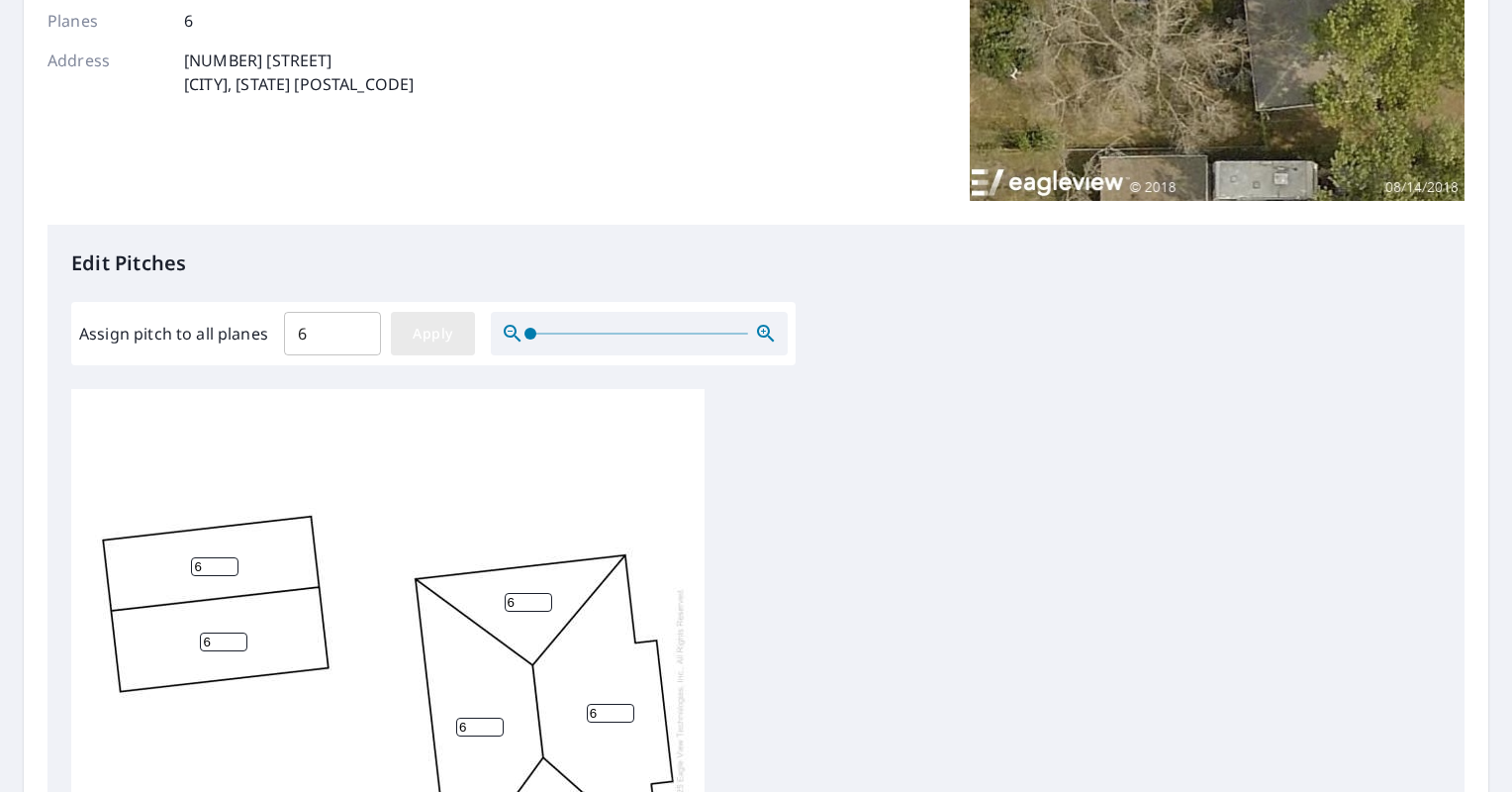 click on "Apply" at bounding box center [432, 334] 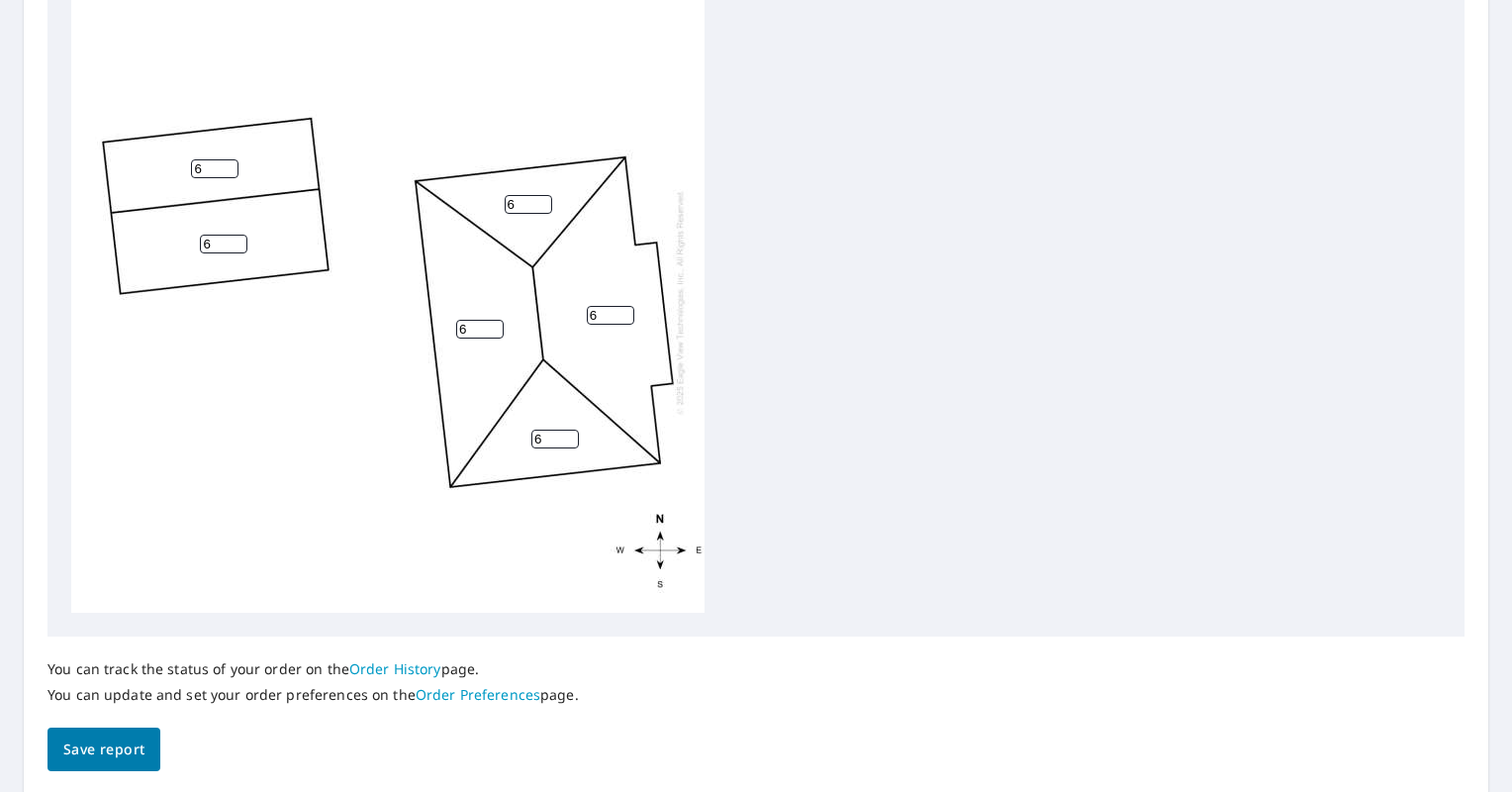 scroll, scrollTop: 774, scrollLeft: 0, axis: vertical 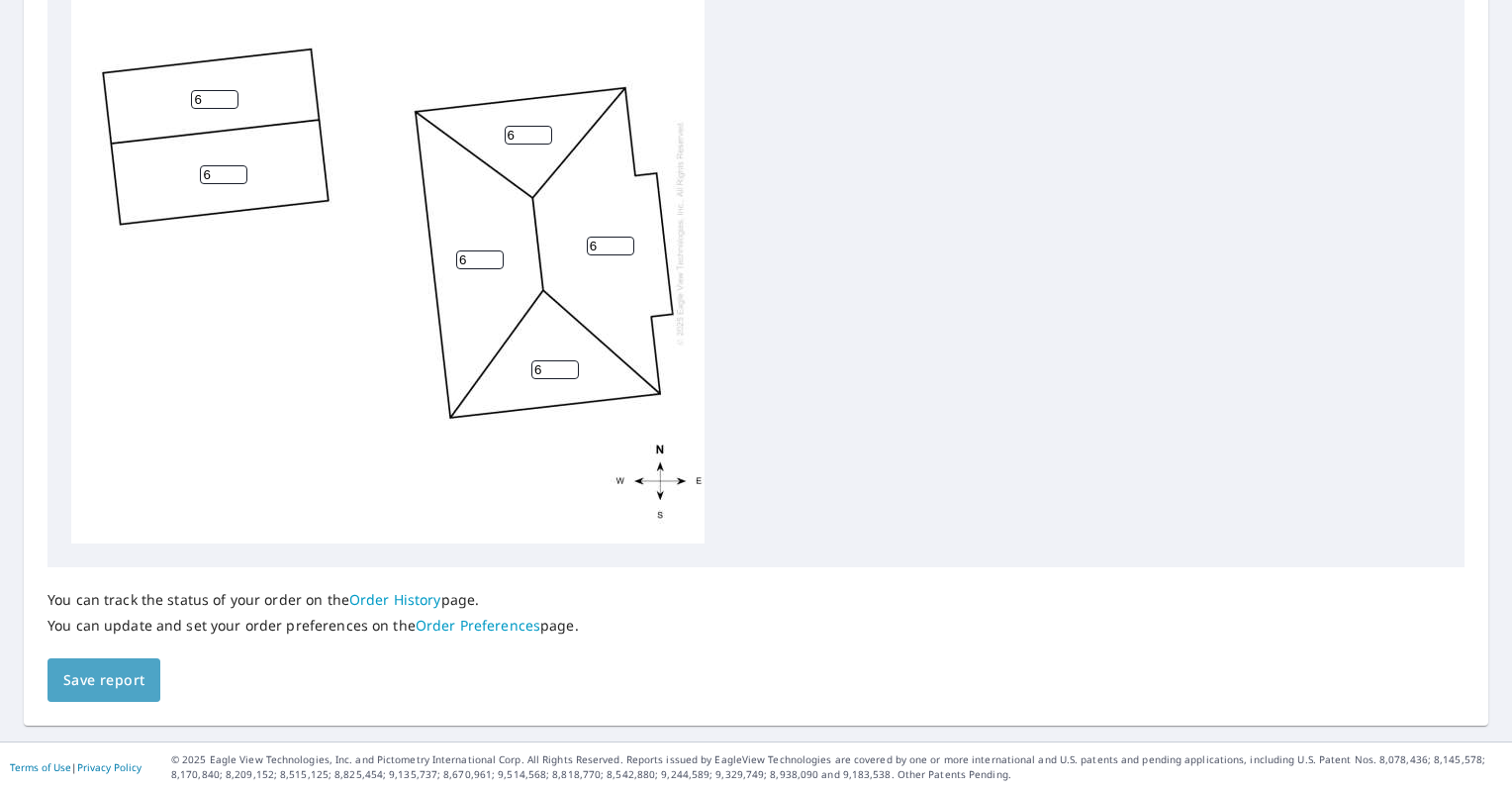 click on "Save report" at bounding box center (104, 680) 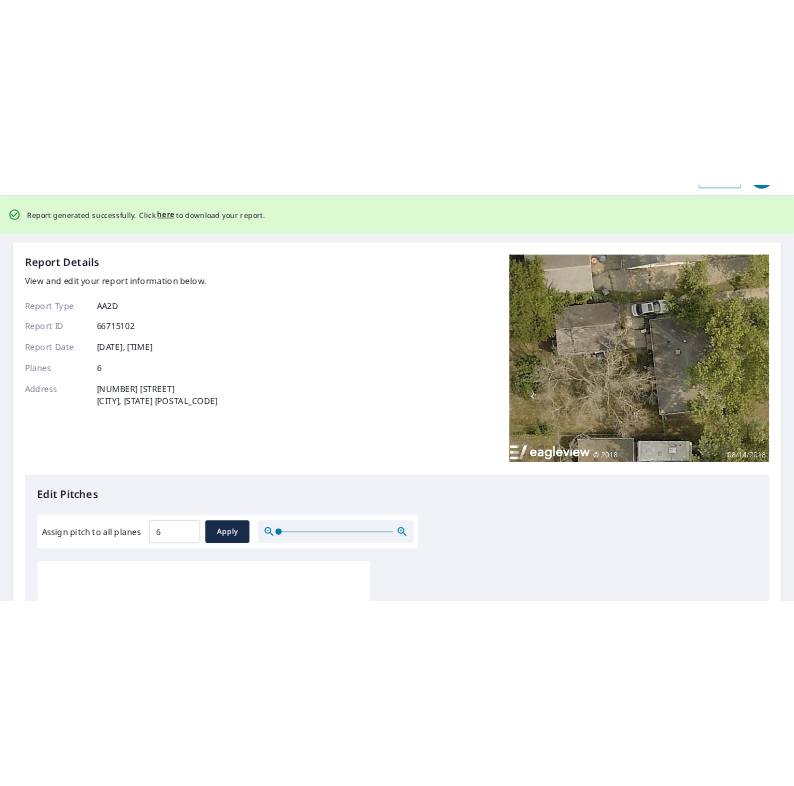 scroll, scrollTop: 0, scrollLeft: 0, axis: both 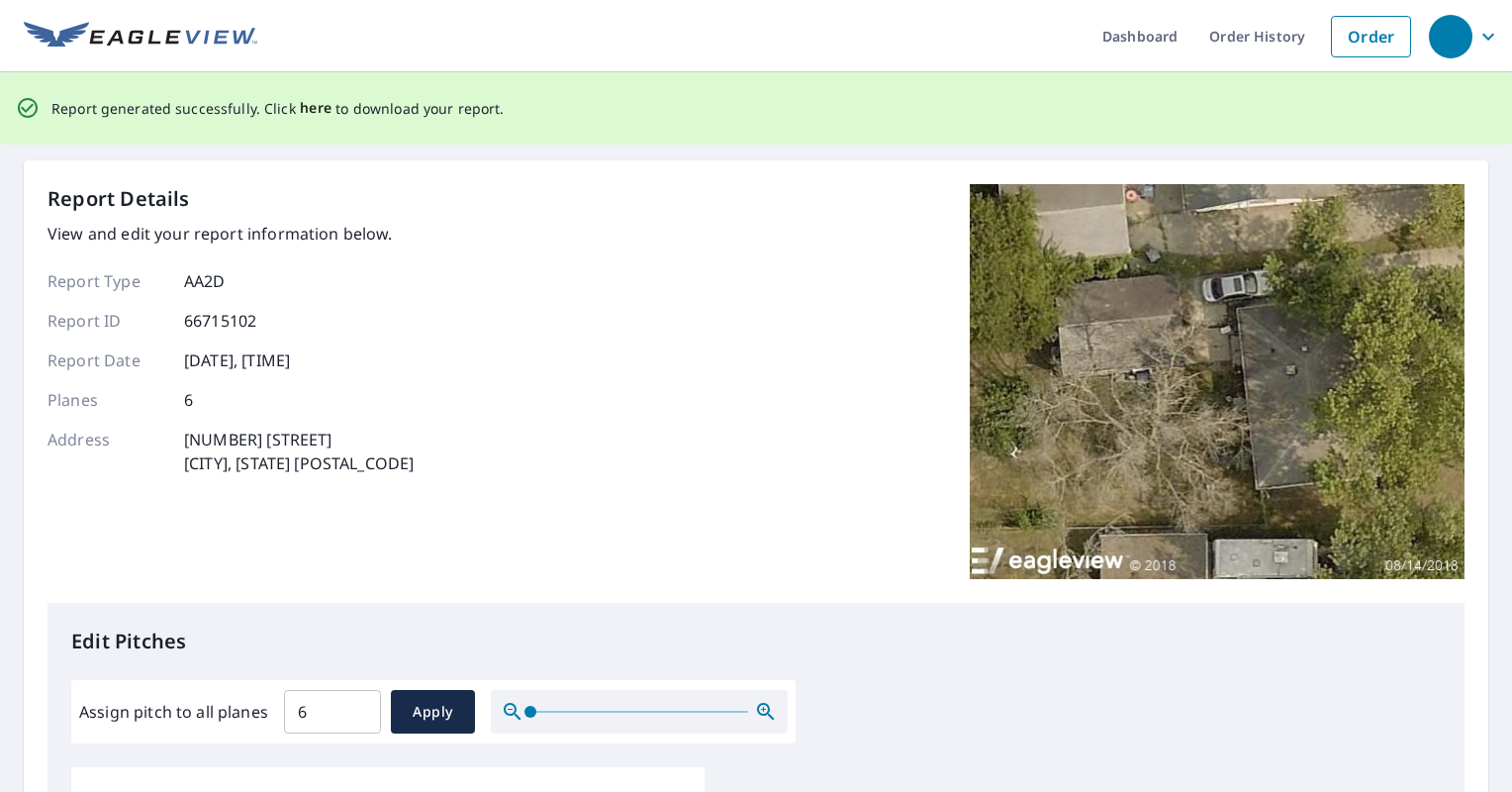 click on "here" at bounding box center [316, 108] 